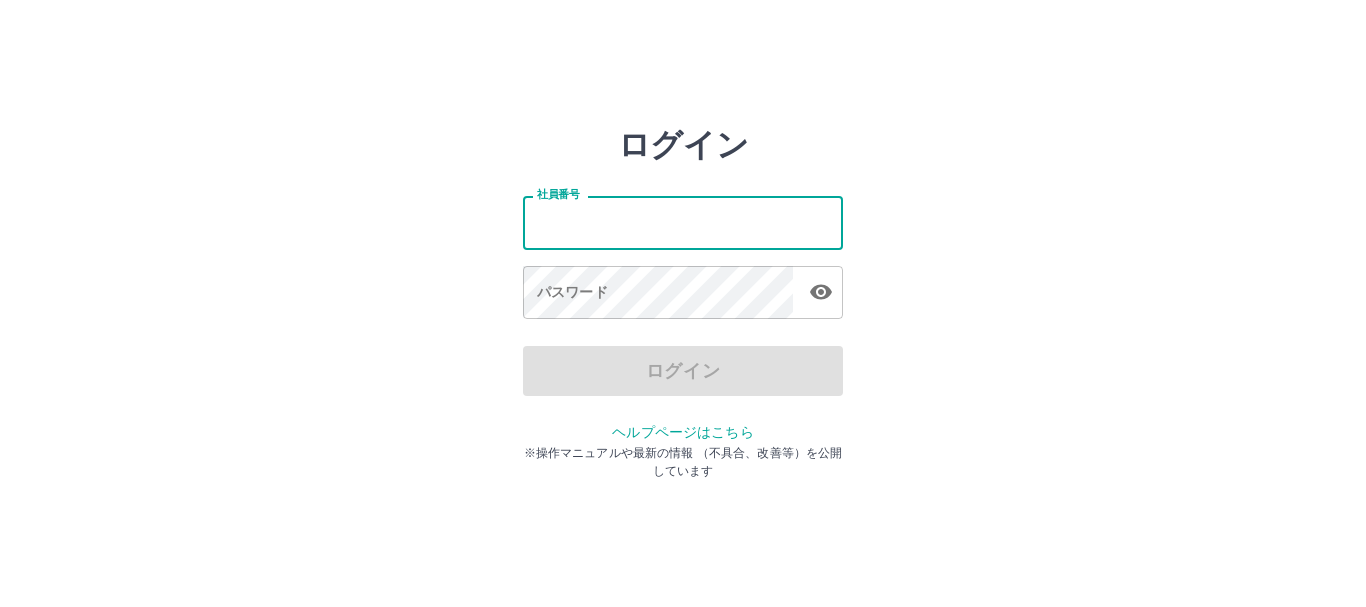 scroll, scrollTop: 0, scrollLeft: 0, axis: both 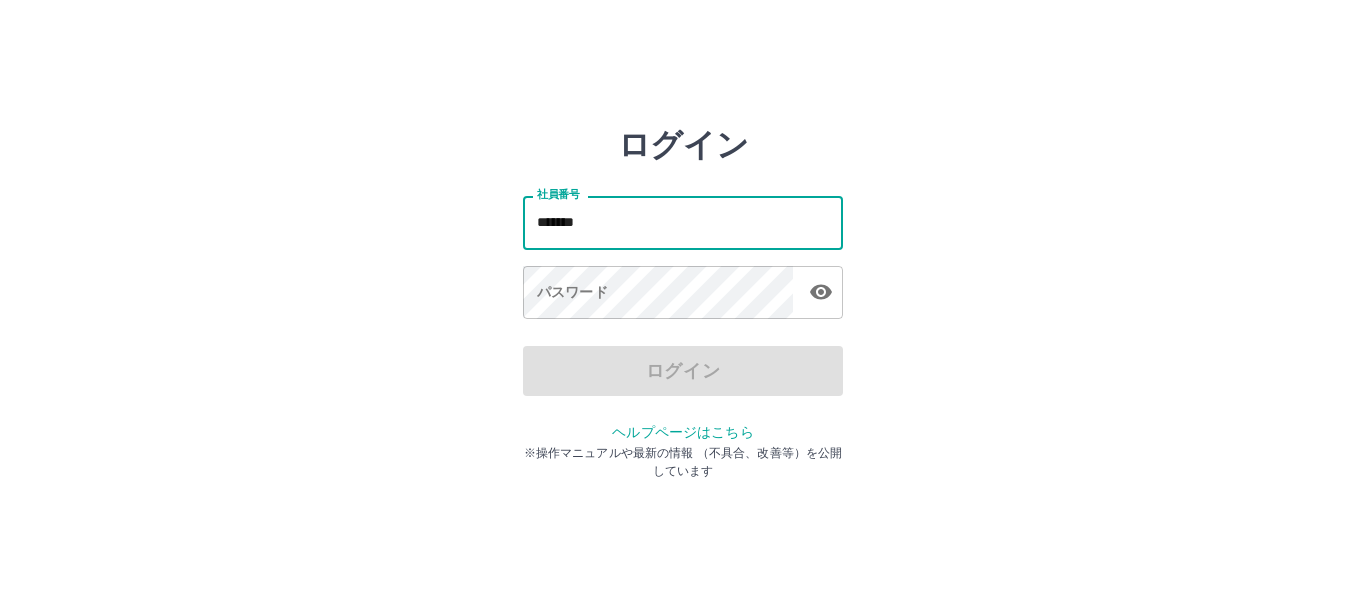 type on "*******" 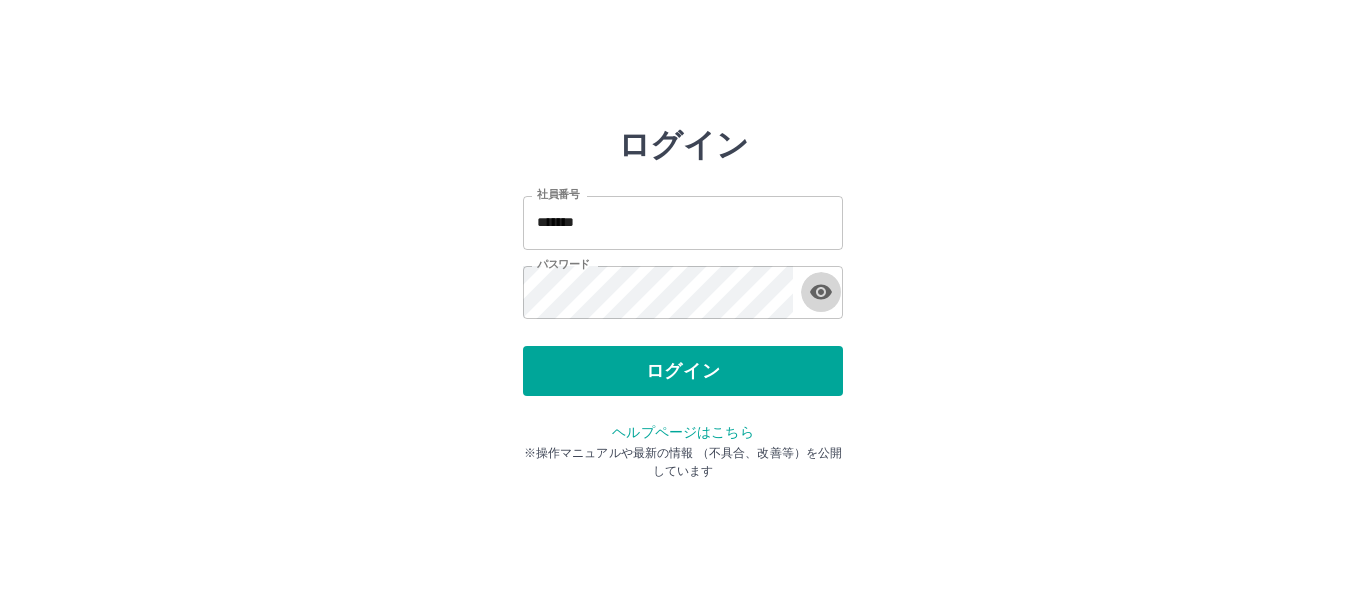 type 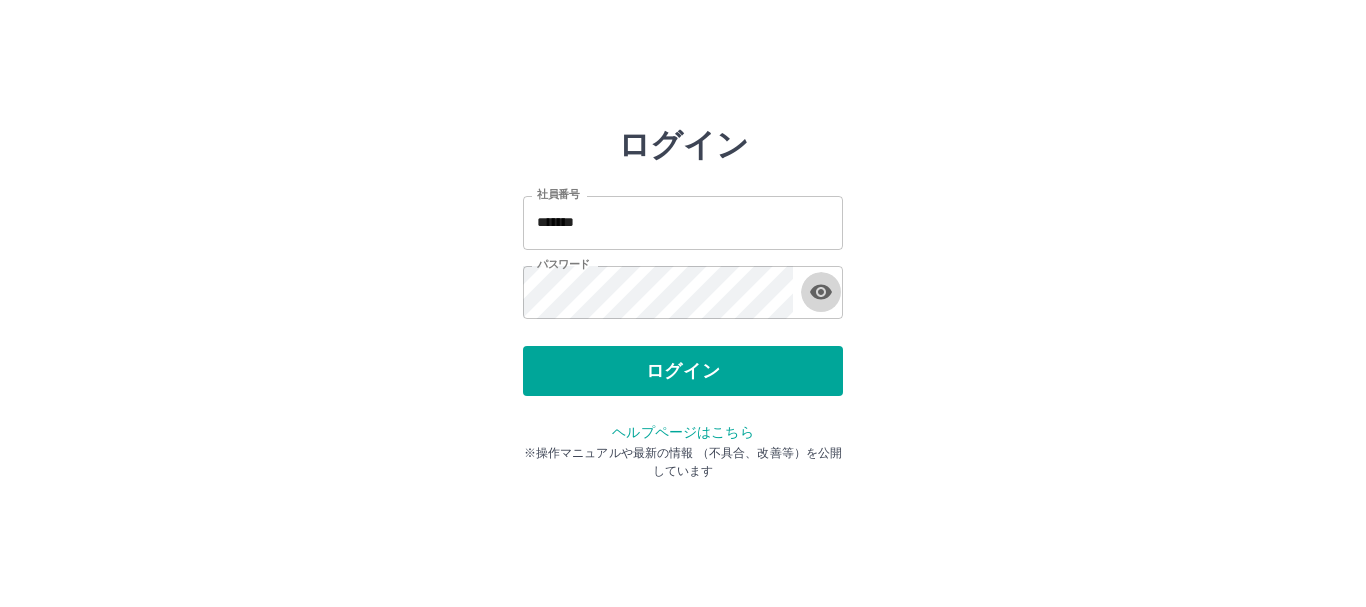 type 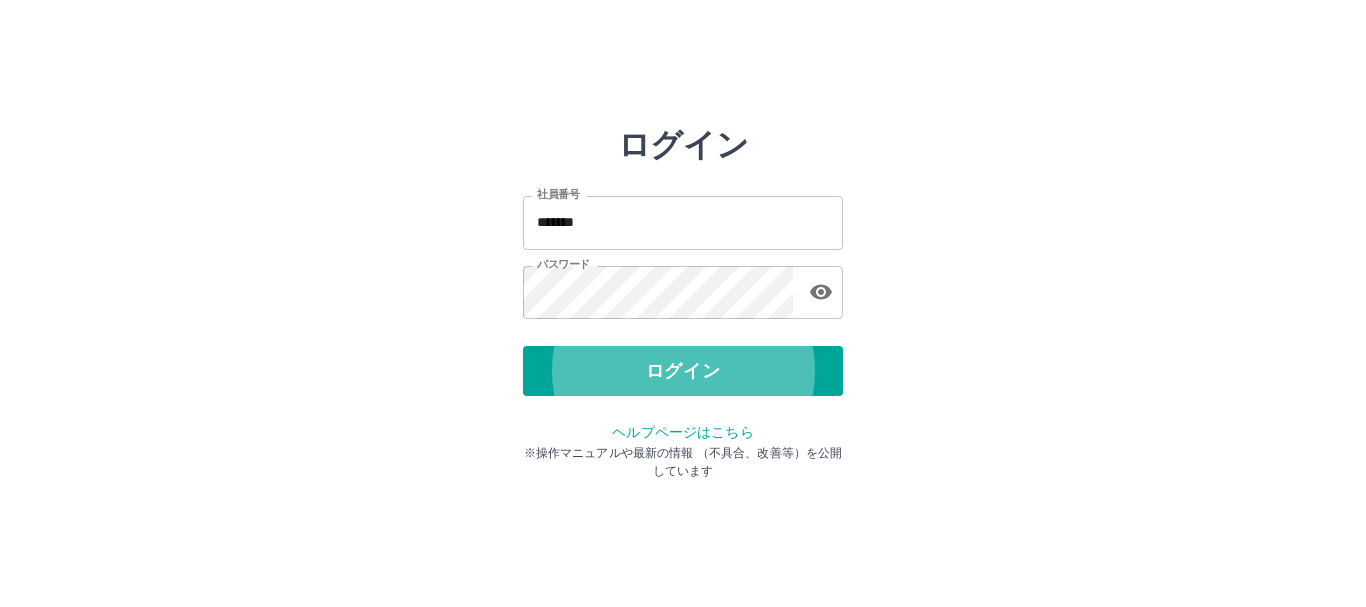 click on "ログイン" at bounding box center (683, 371) 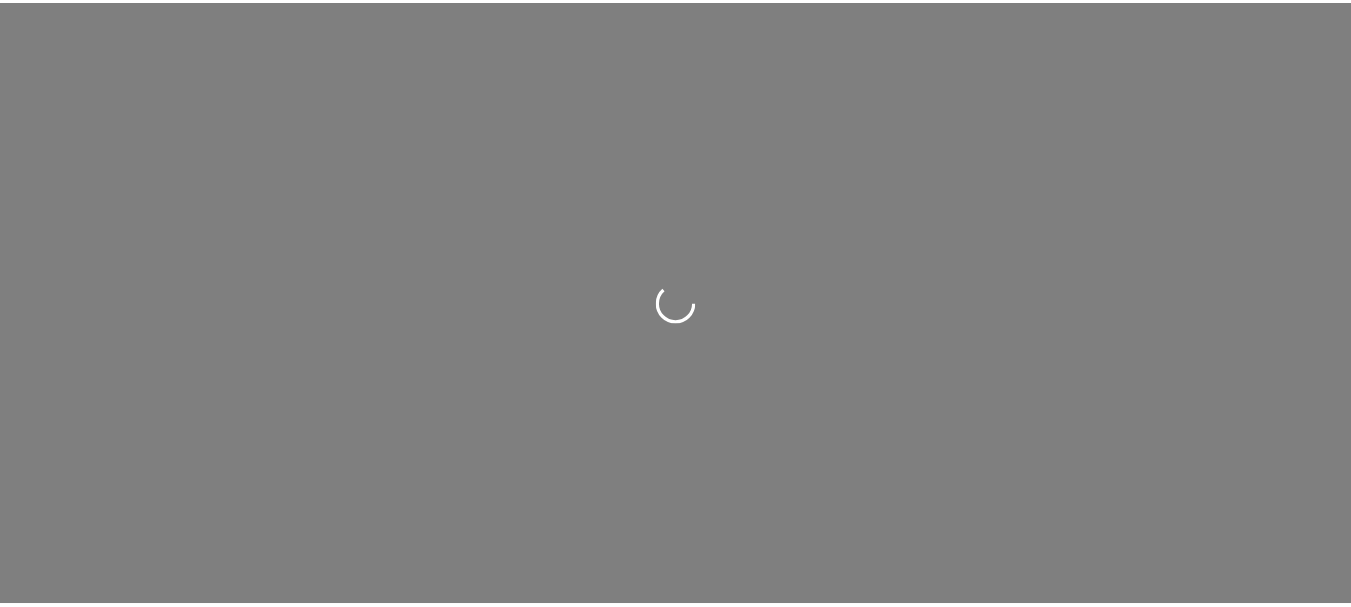 scroll, scrollTop: 0, scrollLeft: 0, axis: both 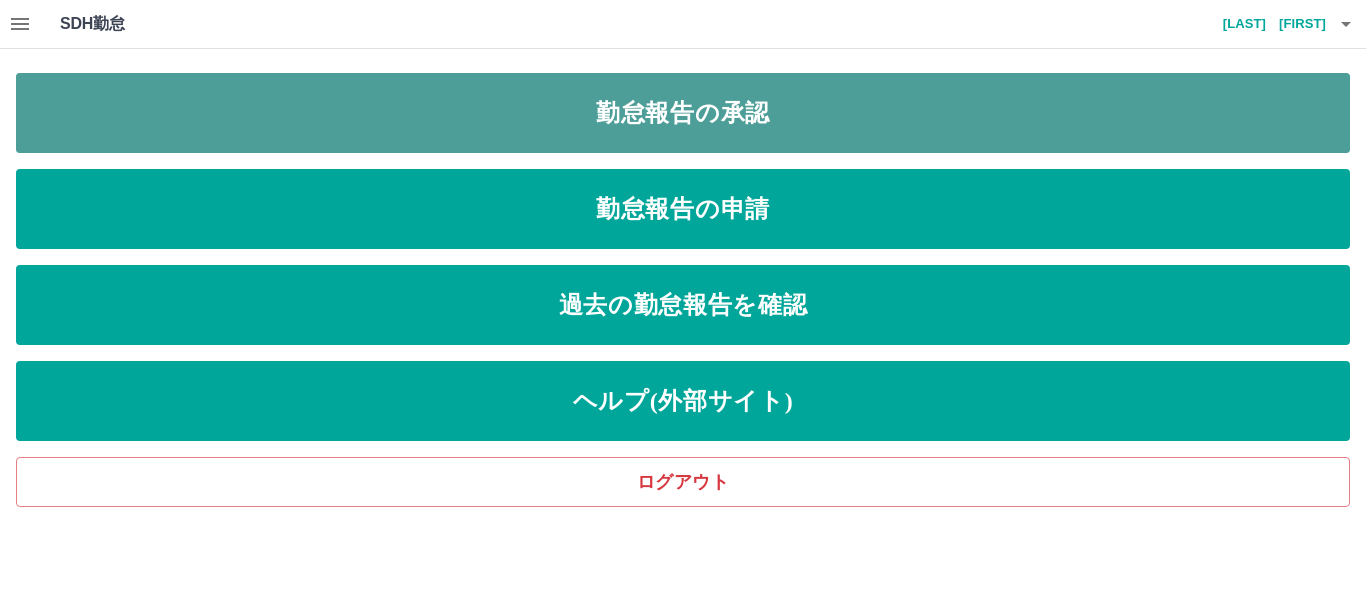 click on "勤怠報告の承認" at bounding box center (683, 113) 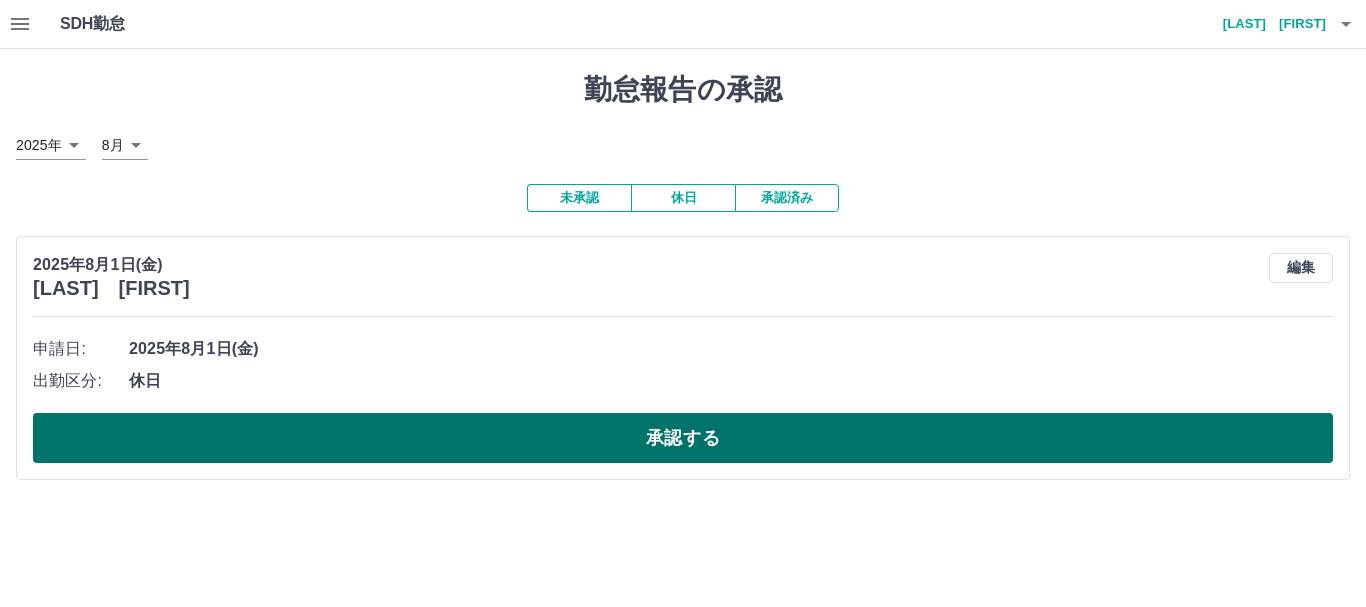 click on "承認する" at bounding box center [683, 438] 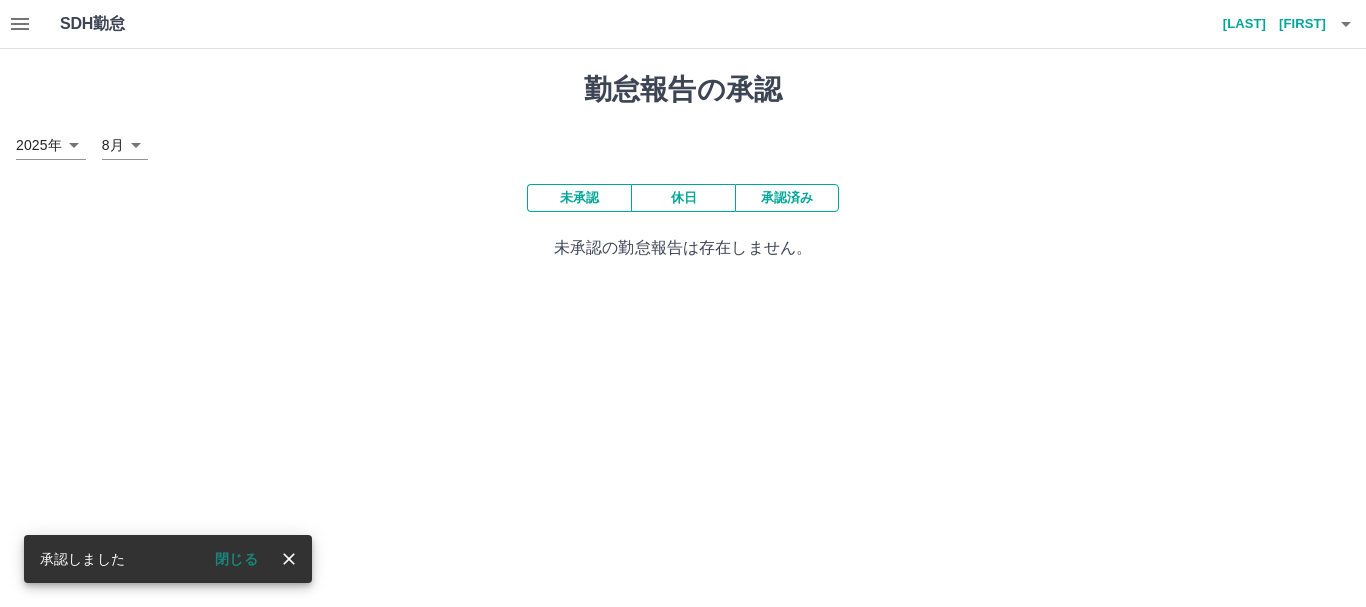 click 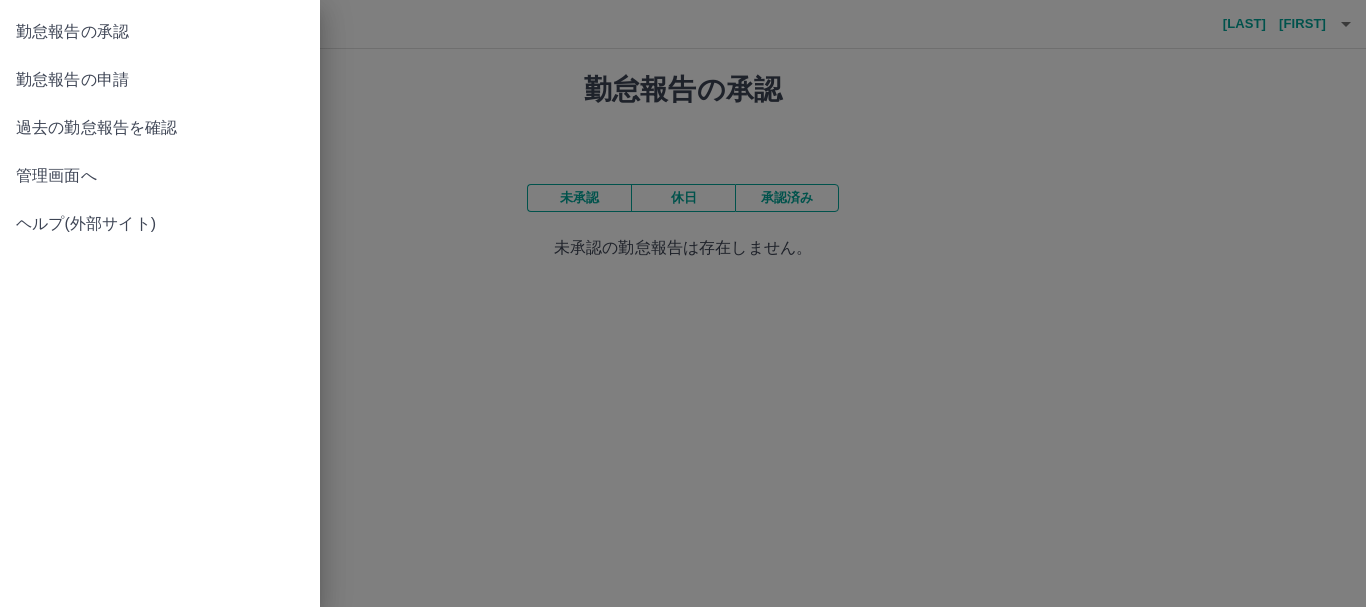 click on "勤怠報告の申請" at bounding box center [160, 80] 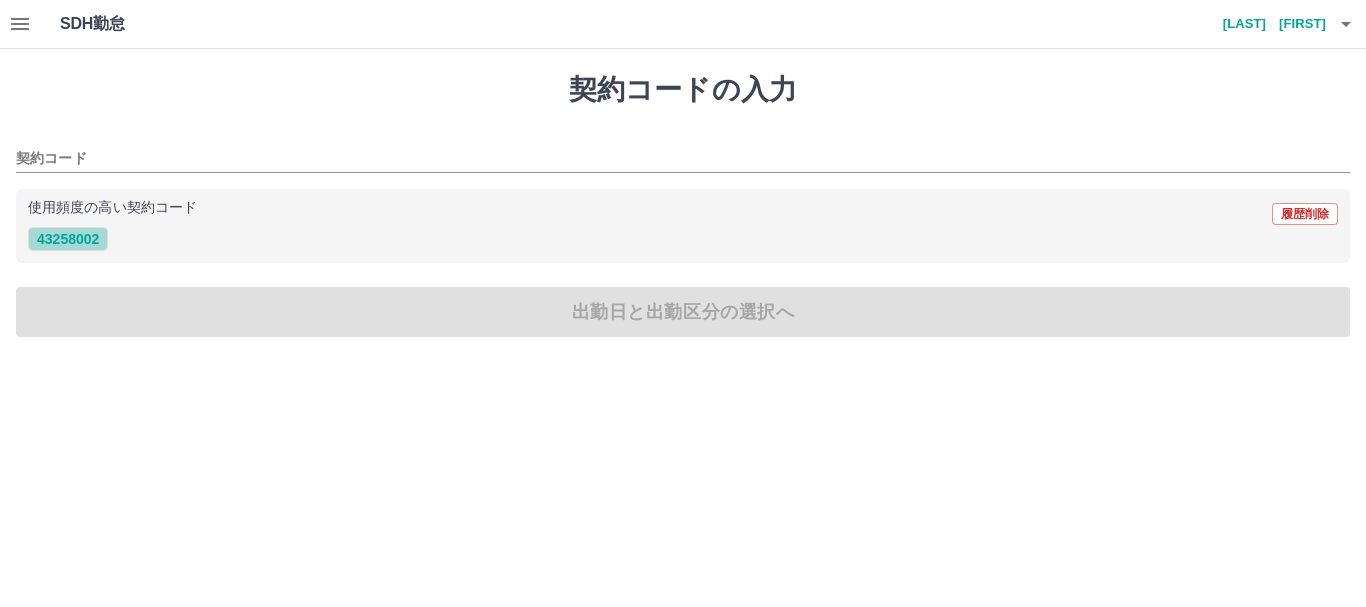 click on "43258002" at bounding box center (68, 239) 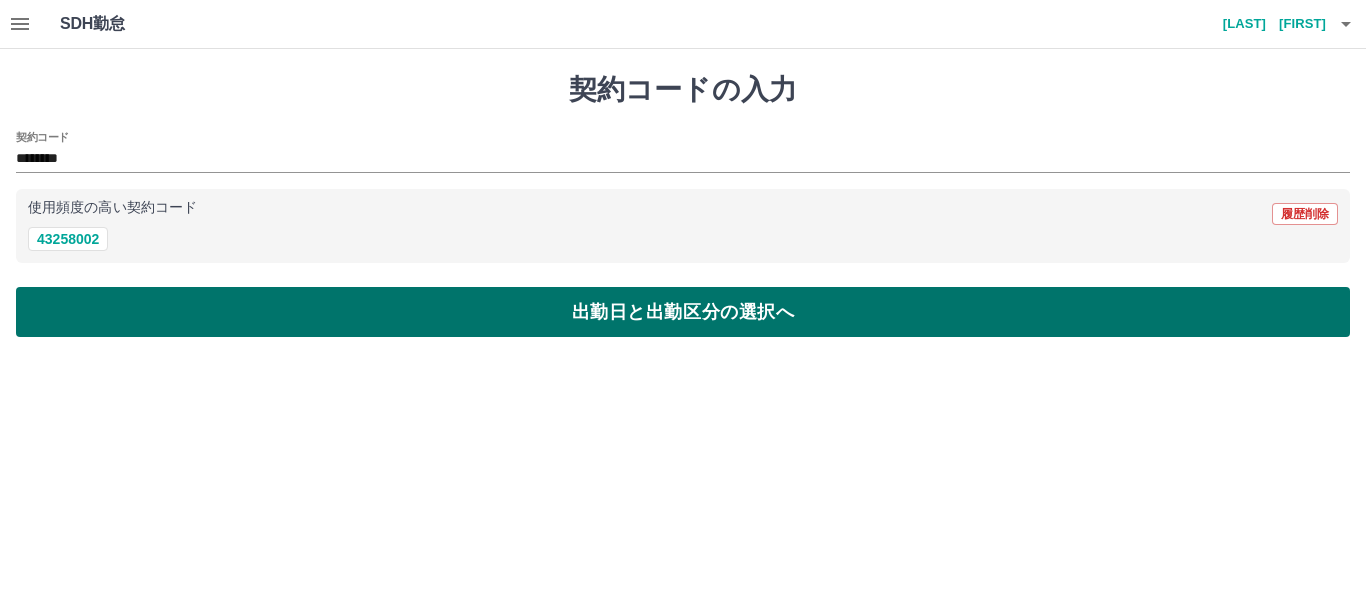 click on "出勤日と出勤区分の選択へ" at bounding box center [683, 312] 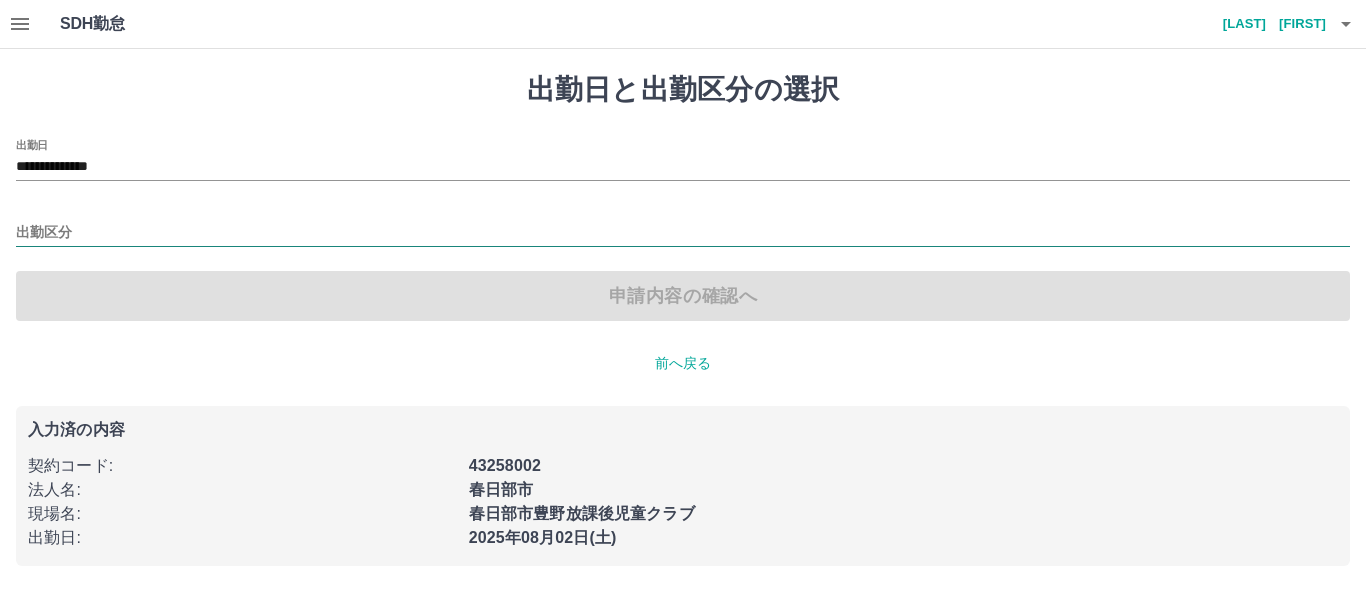 click on "出勤区分" at bounding box center [683, 233] 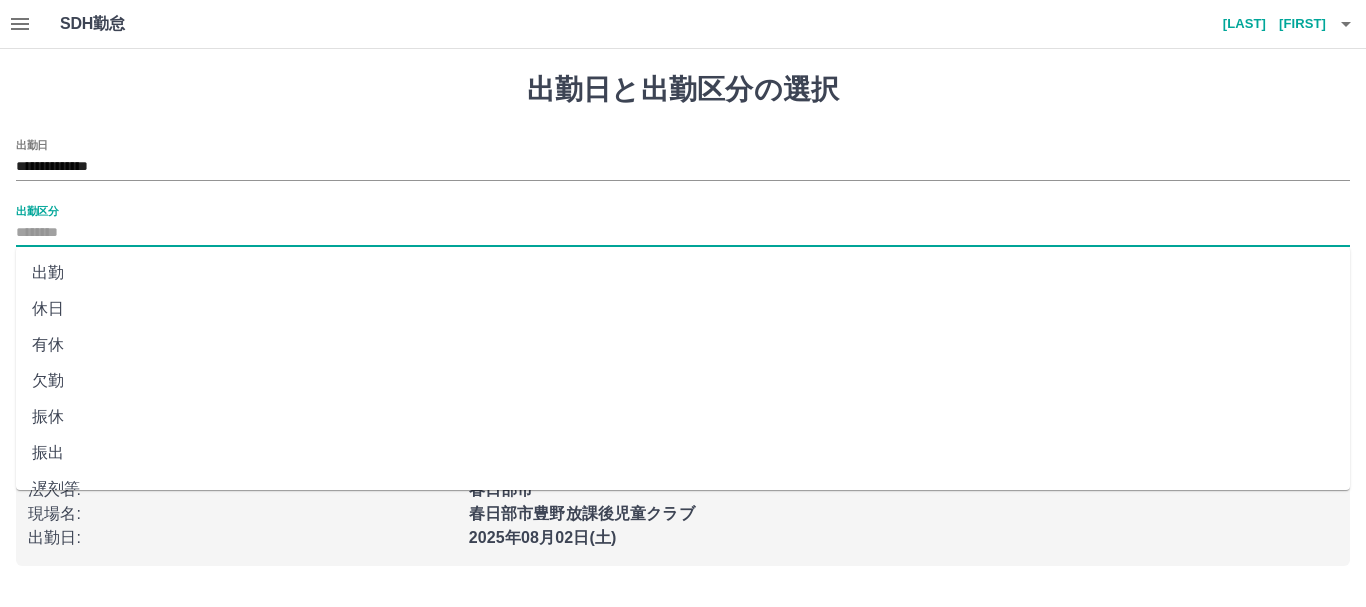 click on "出勤" at bounding box center [683, 273] 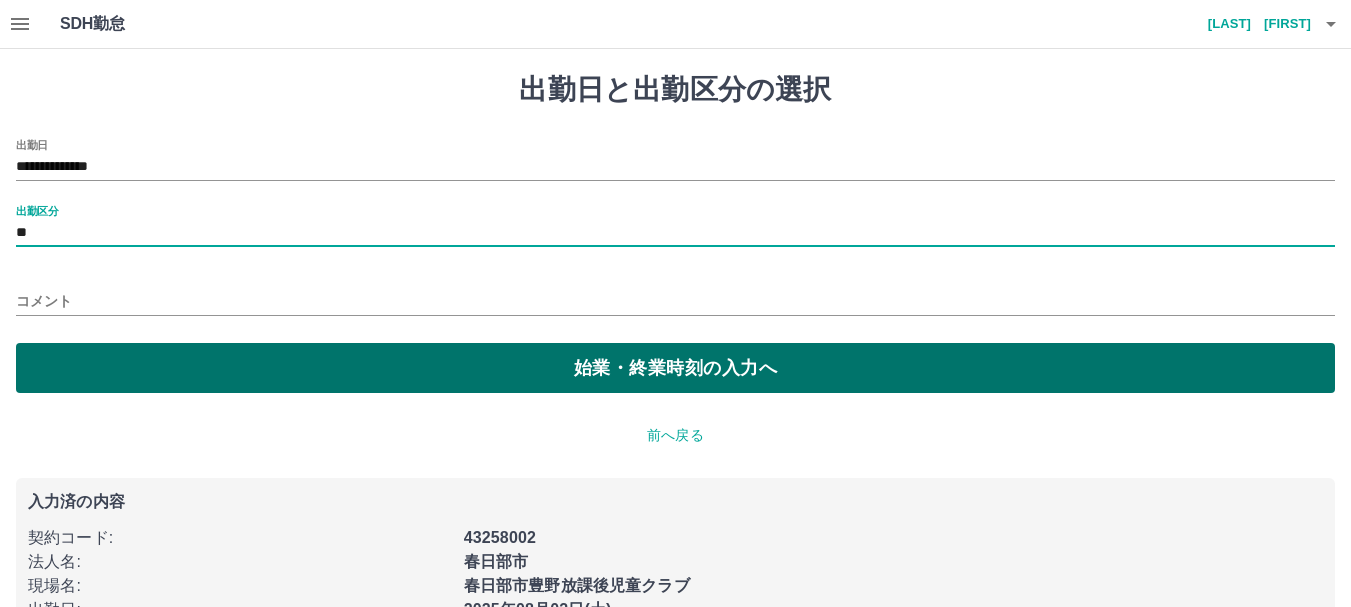 click on "始業・終業時刻の入力へ" at bounding box center (675, 368) 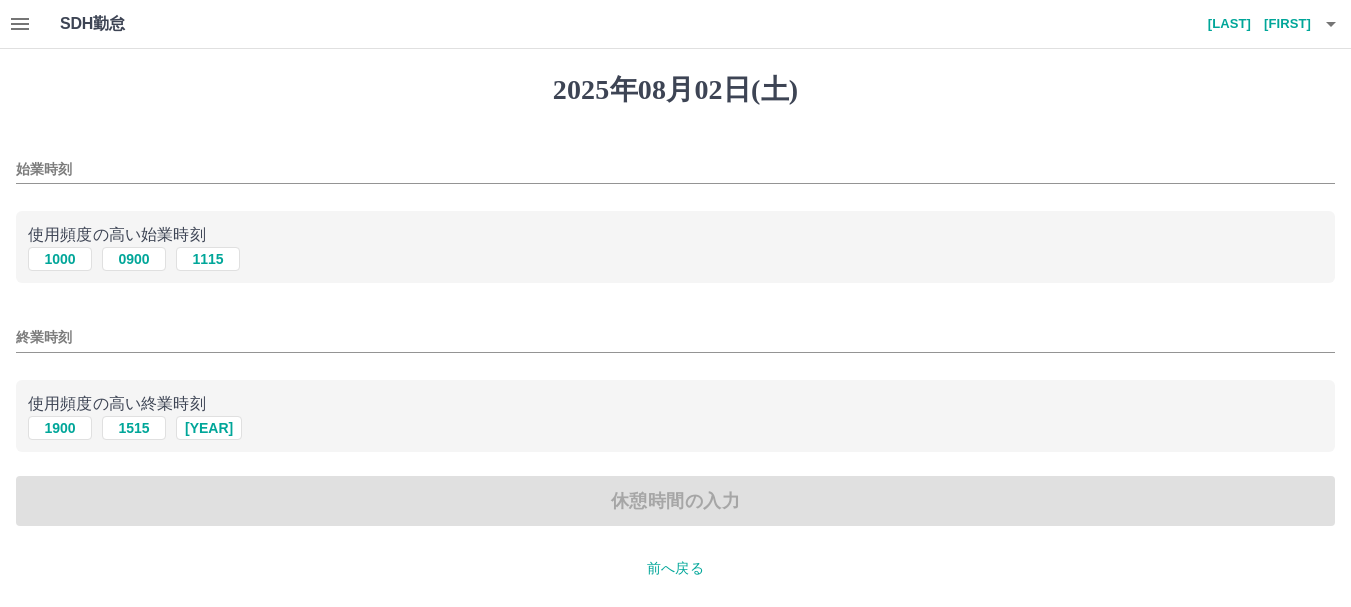 click on "始業時刻" at bounding box center (675, 163) 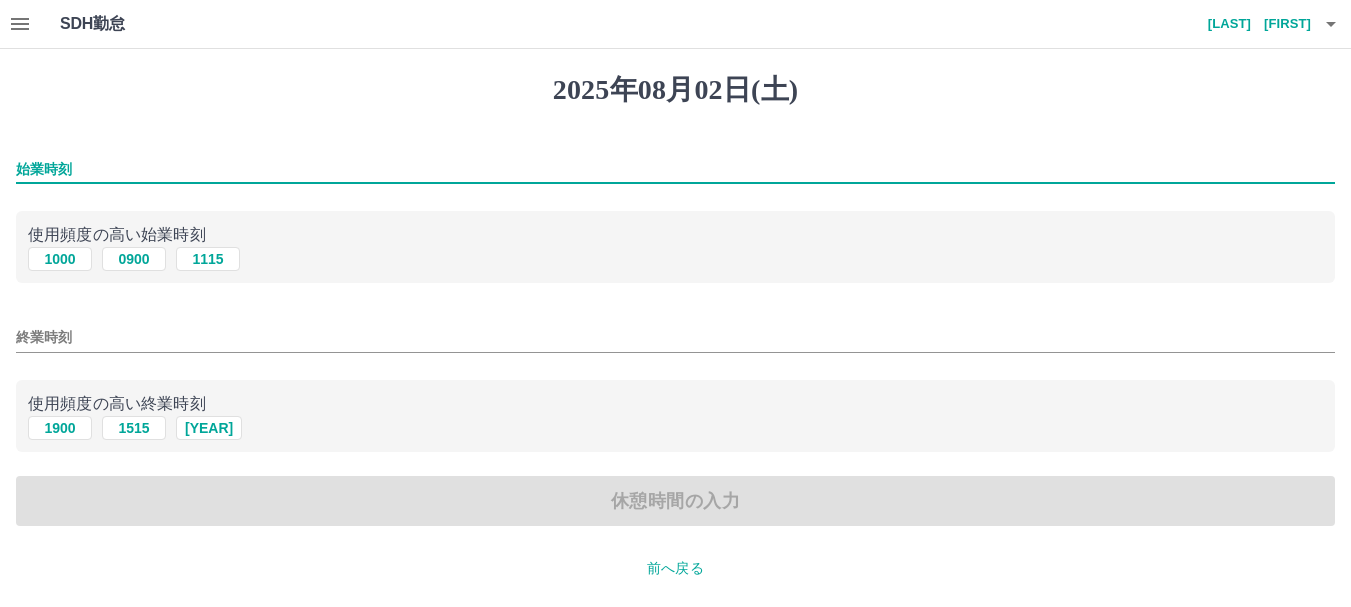 click on "始業時刻" at bounding box center (675, 169) 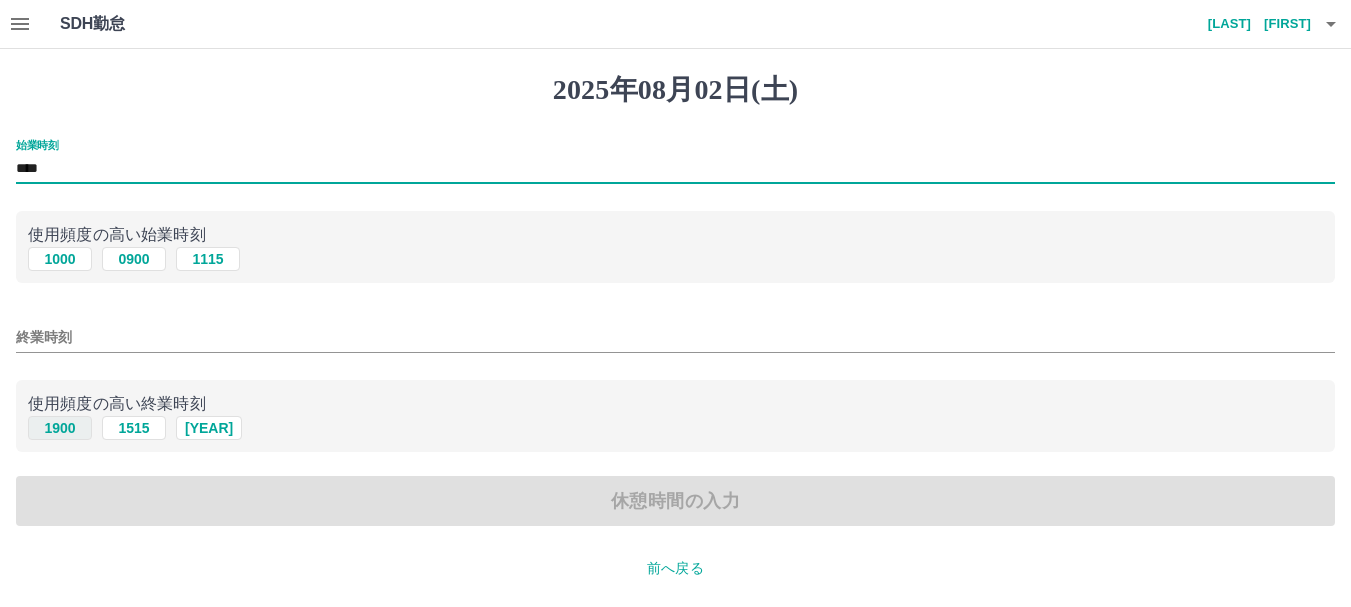 click on "1900" at bounding box center (60, 428) 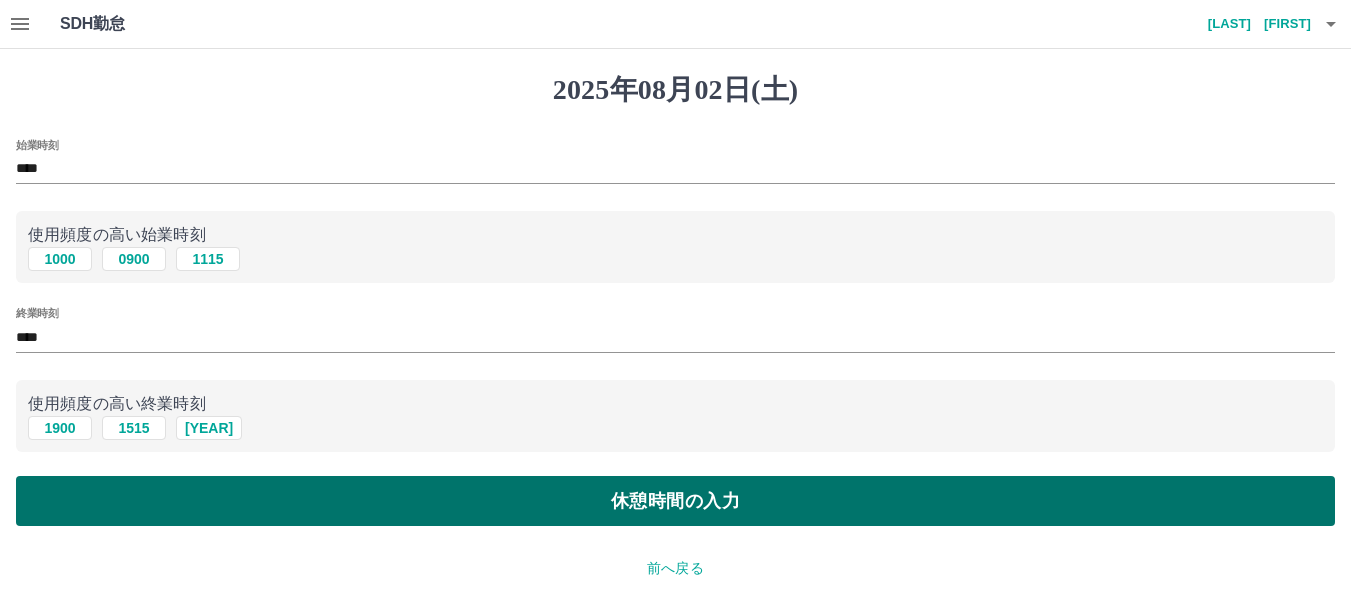 click on "休憩時間の入力" at bounding box center [675, 501] 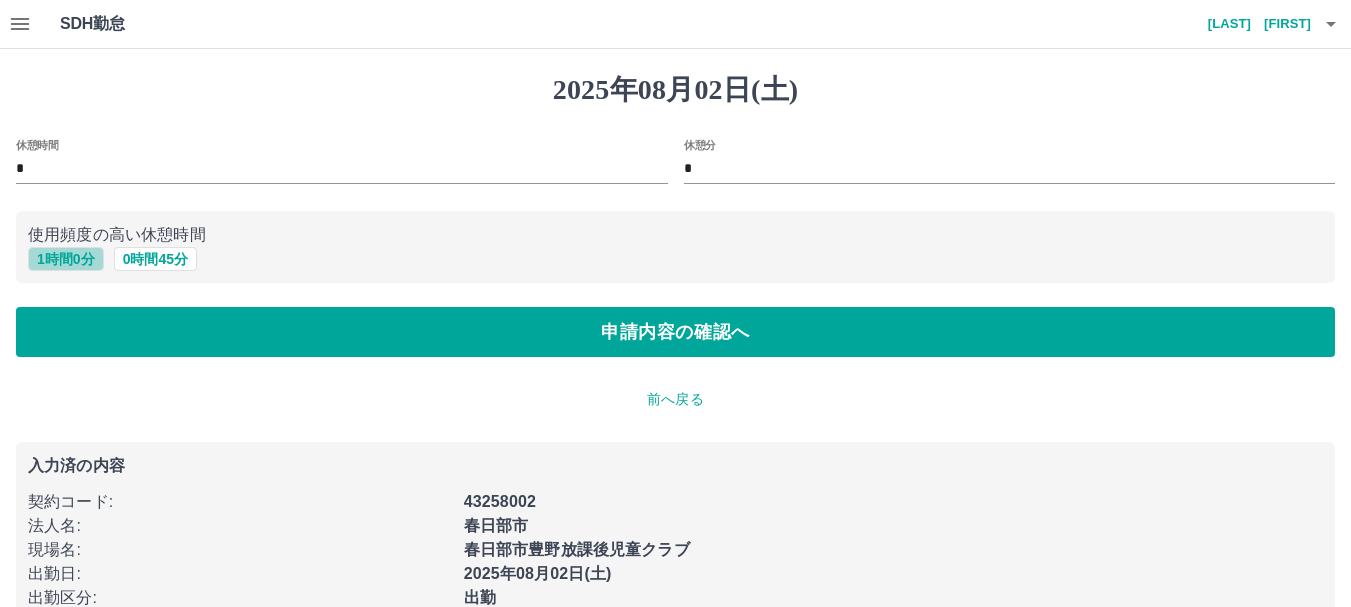 click on "1 時間 0 分" at bounding box center (66, 259) 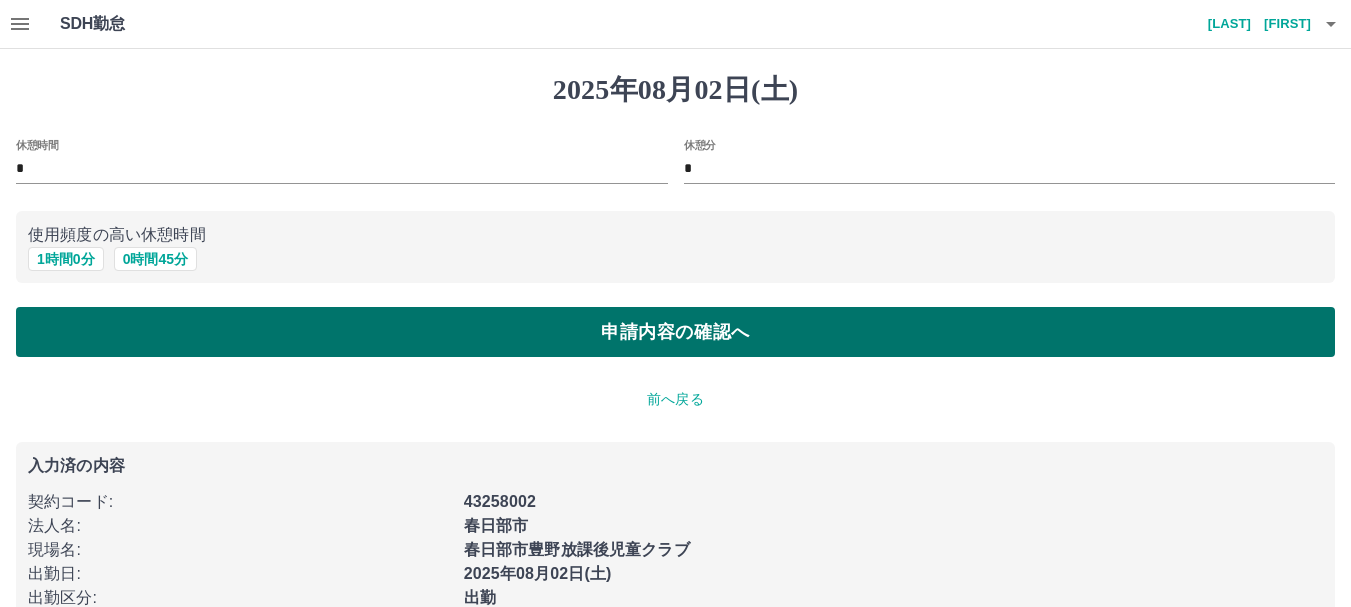 click on "申請内容の確認へ" at bounding box center [675, 332] 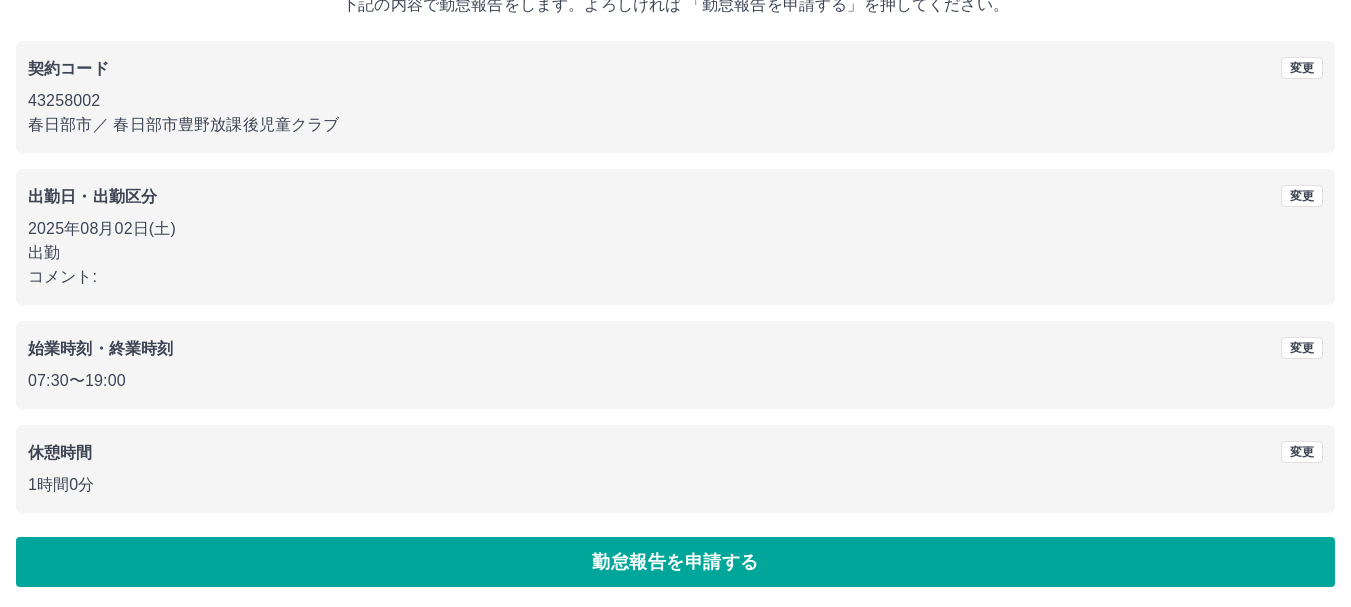 scroll, scrollTop: 142, scrollLeft: 0, axis: vertical 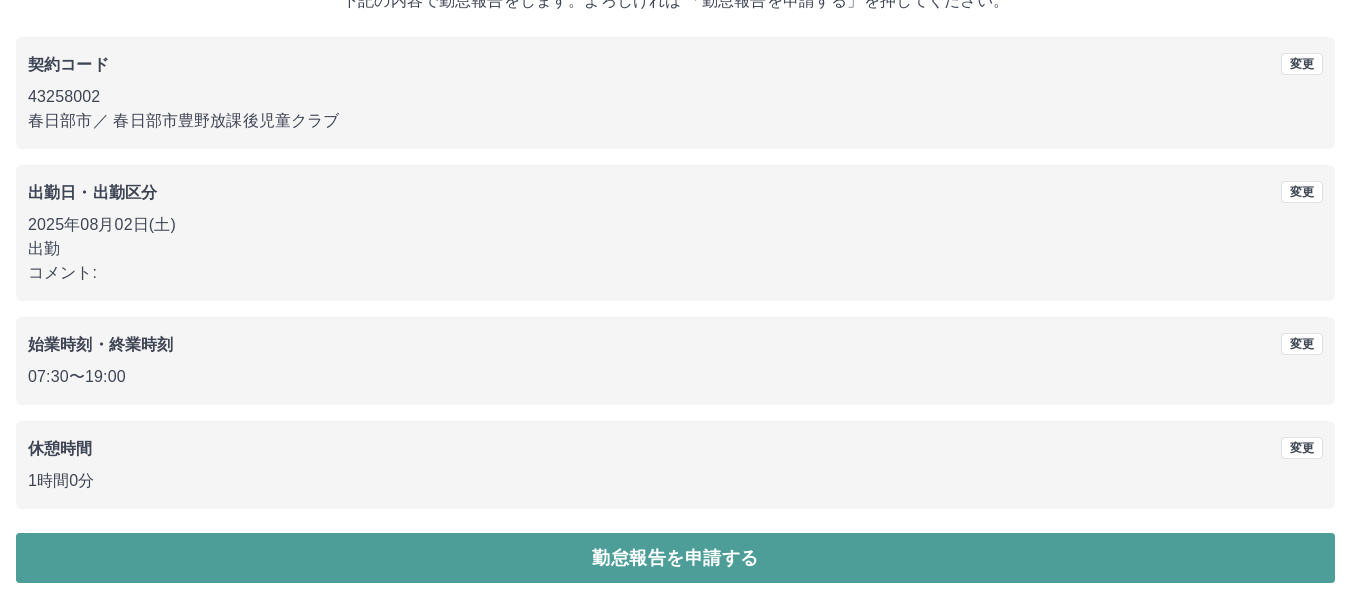 click on "勤怠報告を申請する" at bounding box center [675, 558] 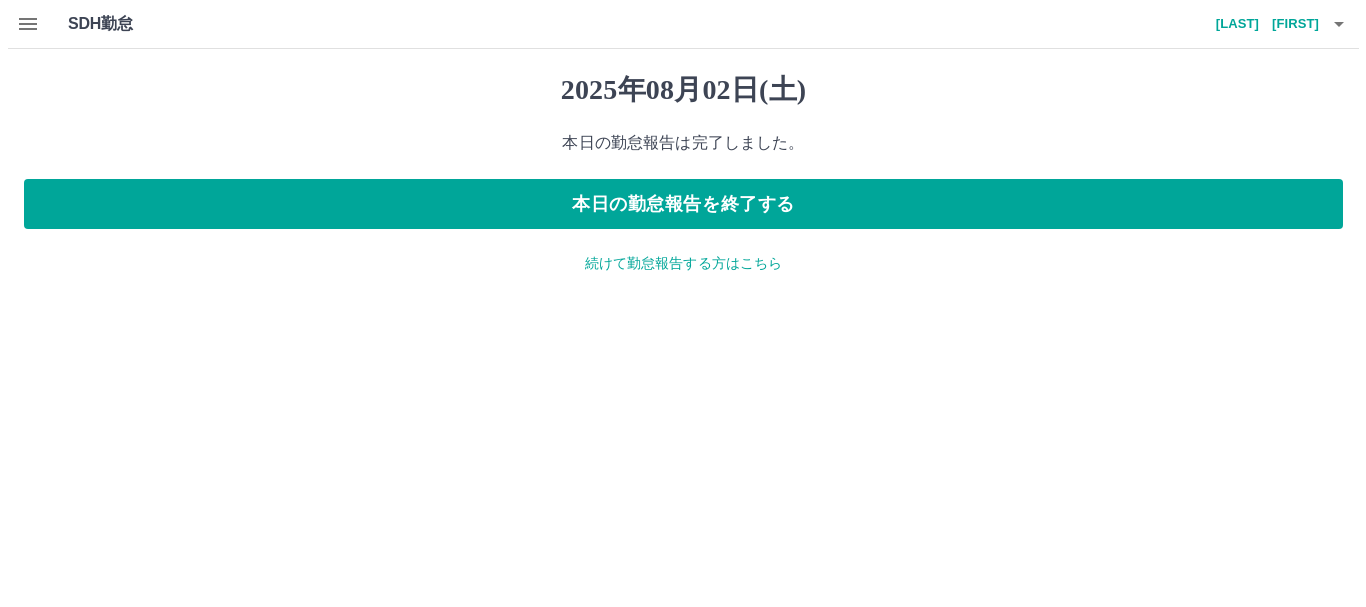 scroll, scrollTop: 0, scrollLeft: 0, axis: both 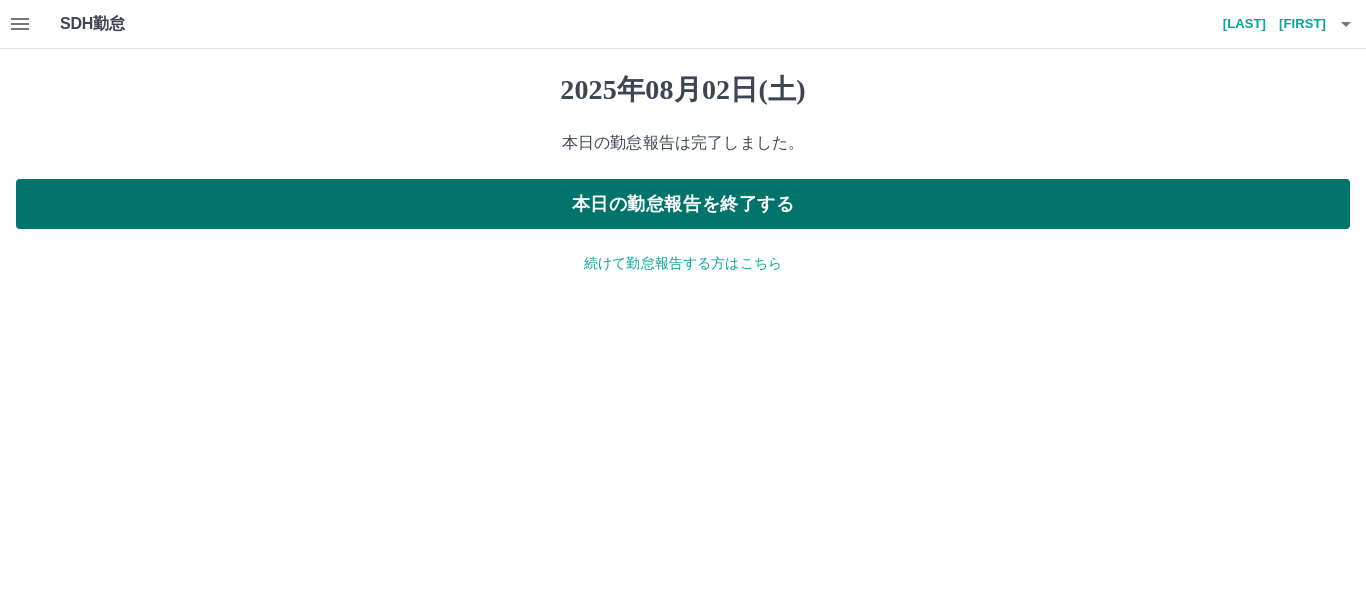 click on "本日の勤怠報告を終了する" at bounding box center [683, 204] 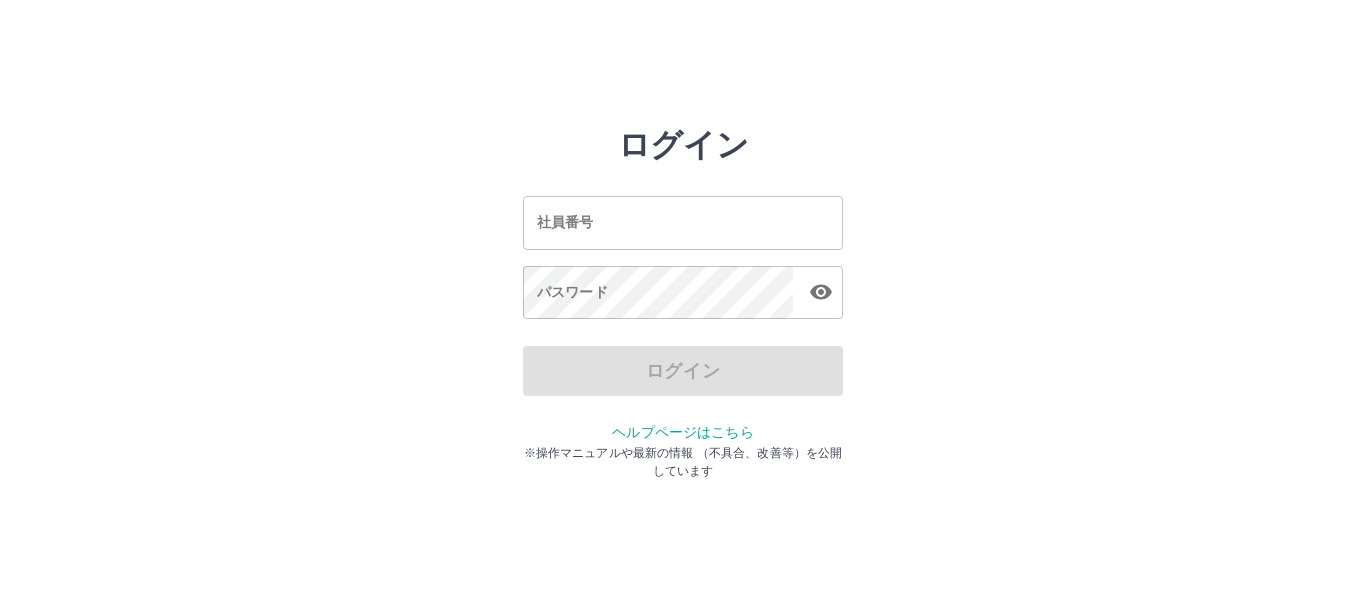 scroll, scrollTop: 0, scrollLeft: 0, axis: both 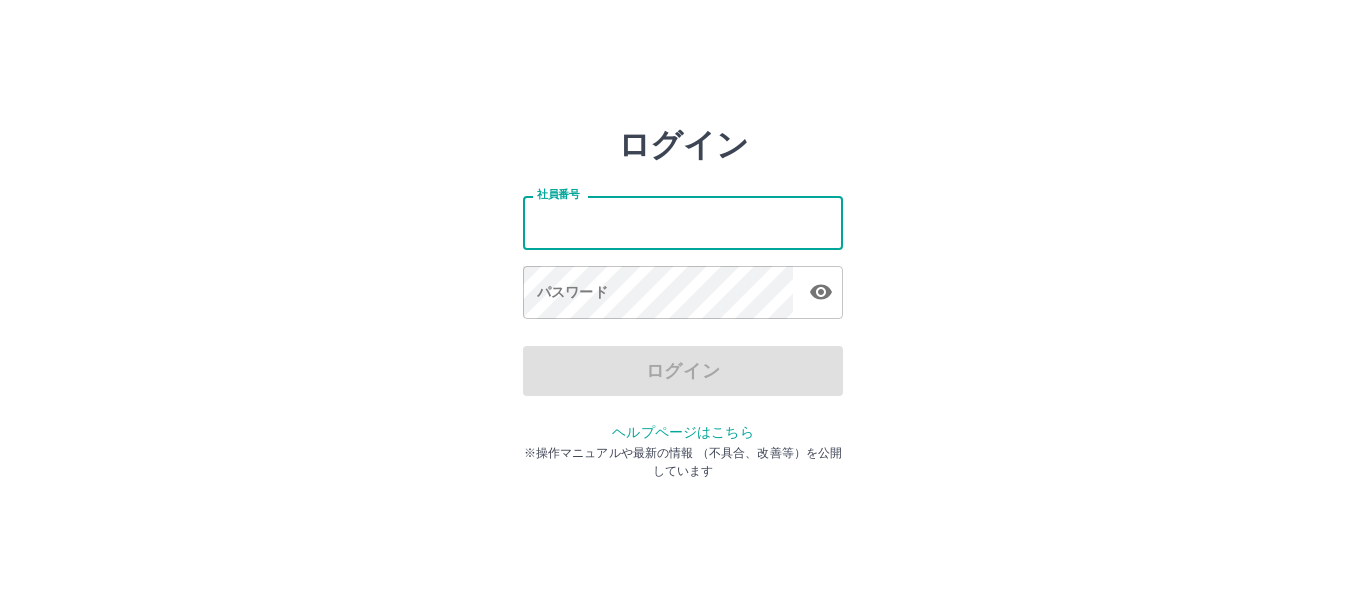 click on "社員番号" at bounding box center (683, 222) 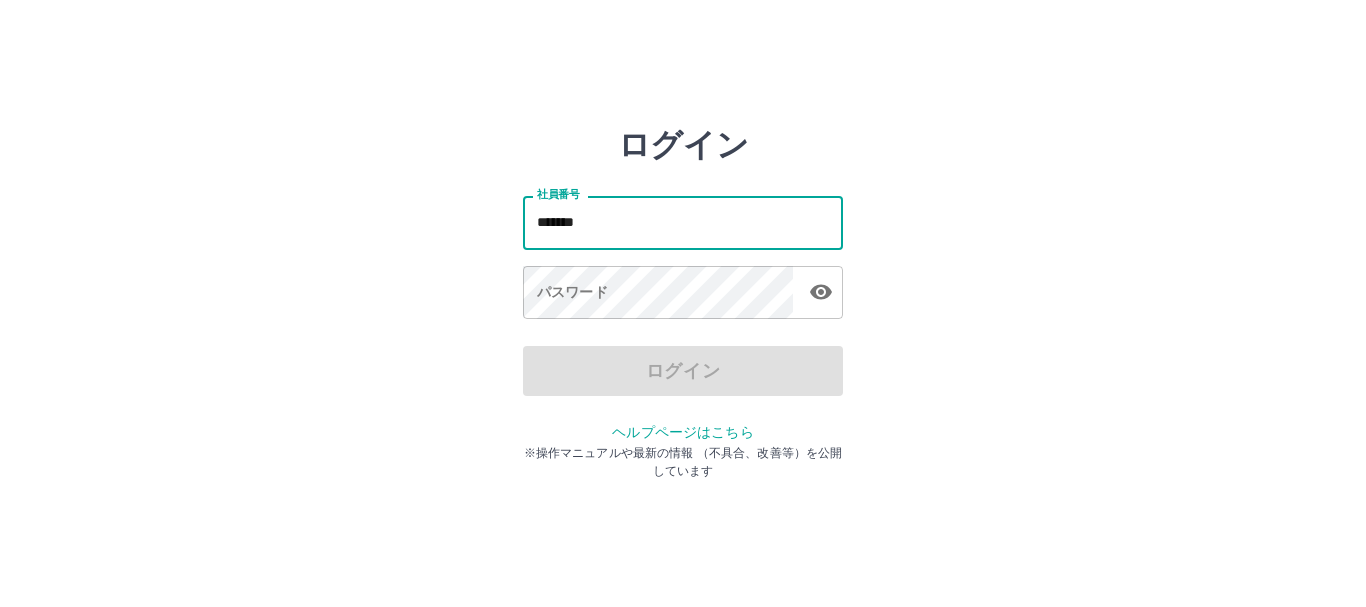 type on "*******" 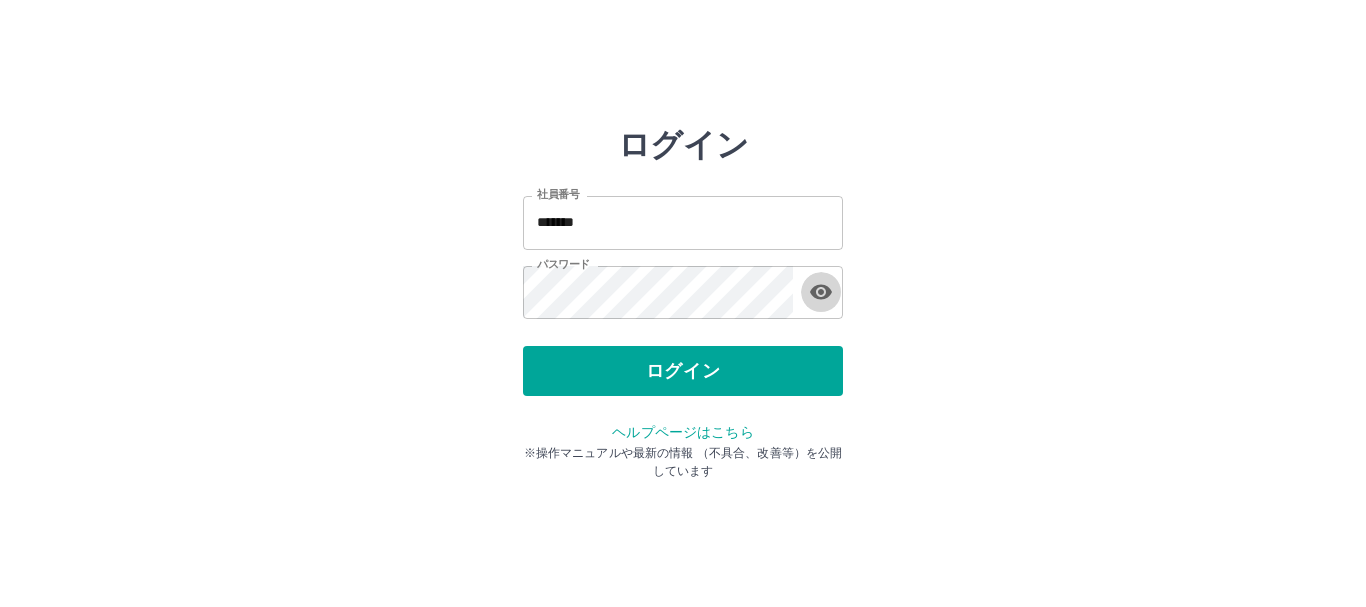 type 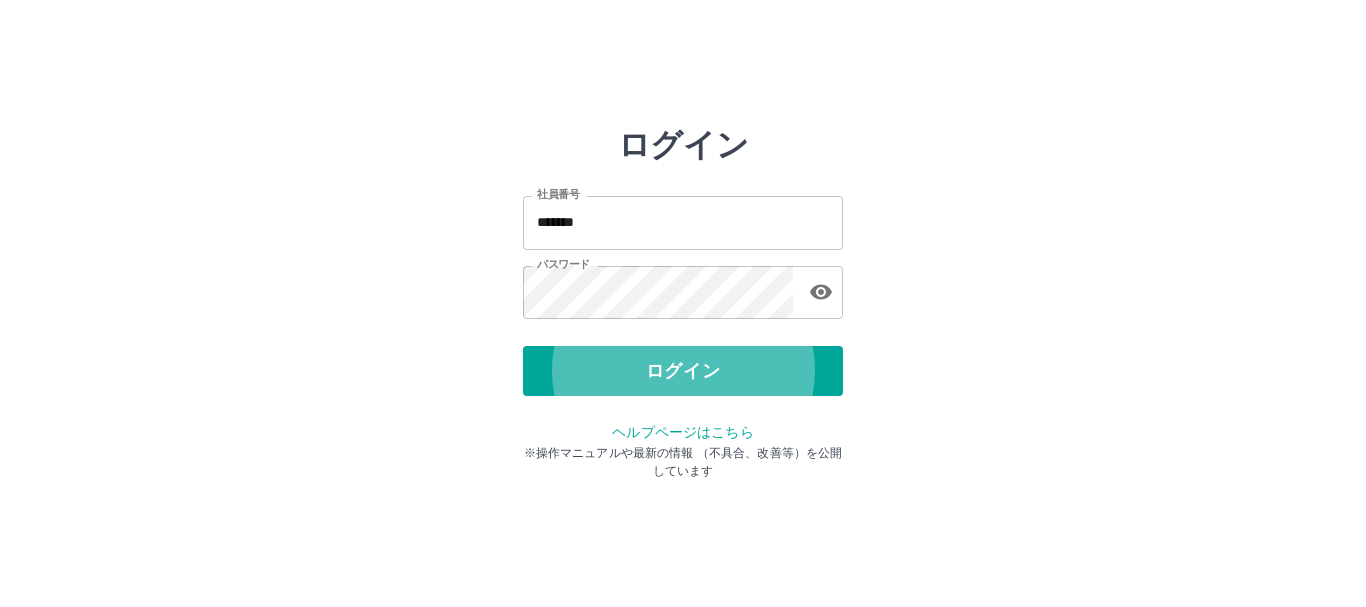 click on "ログイン" at bounding box center [683, 371] 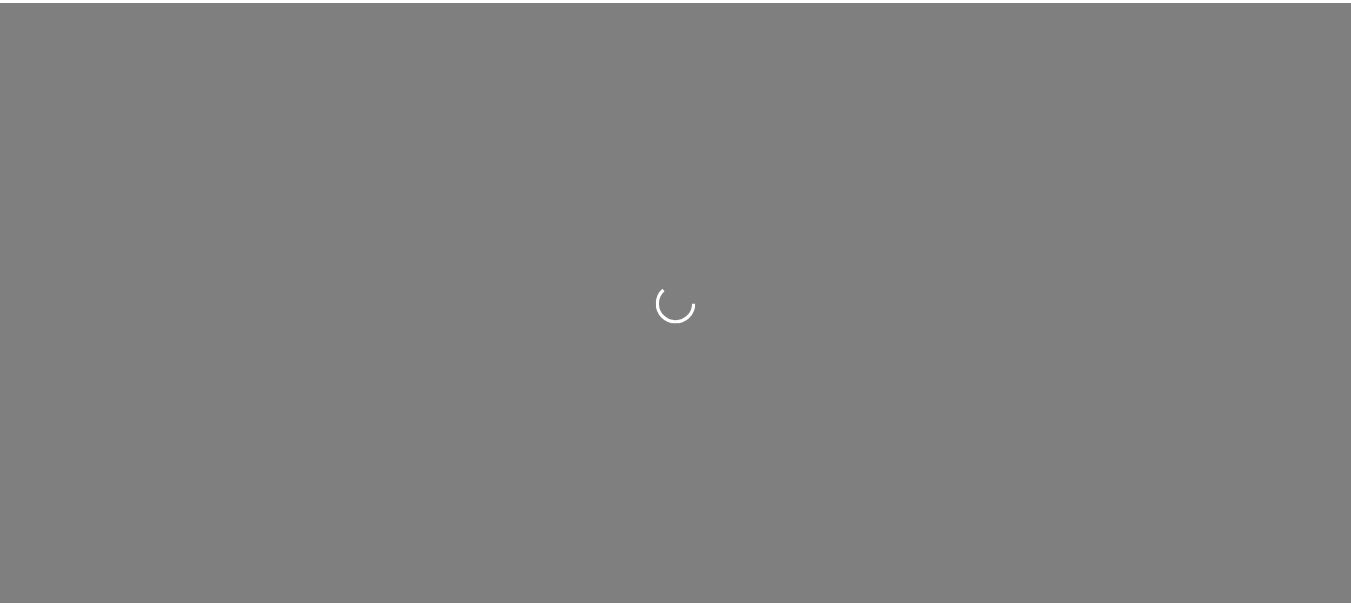 scroll, scrollTop: 0, scrollLeft: 0, axis: both 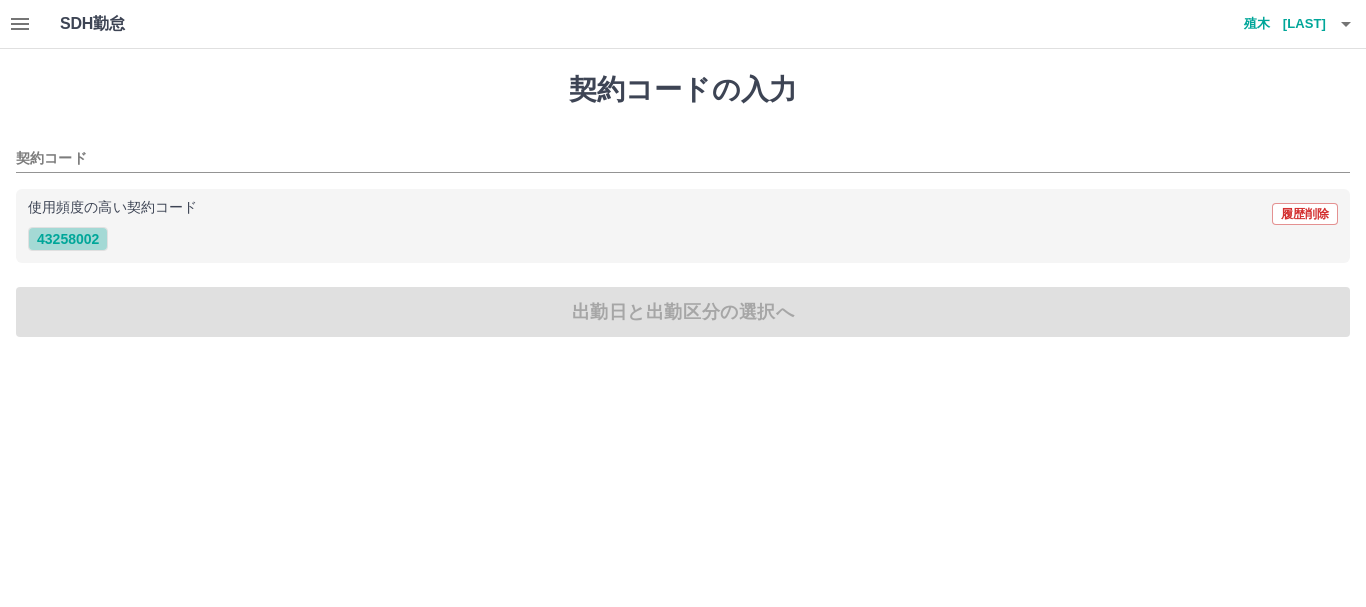 click on "43258002" at bounding box center [68, 239] 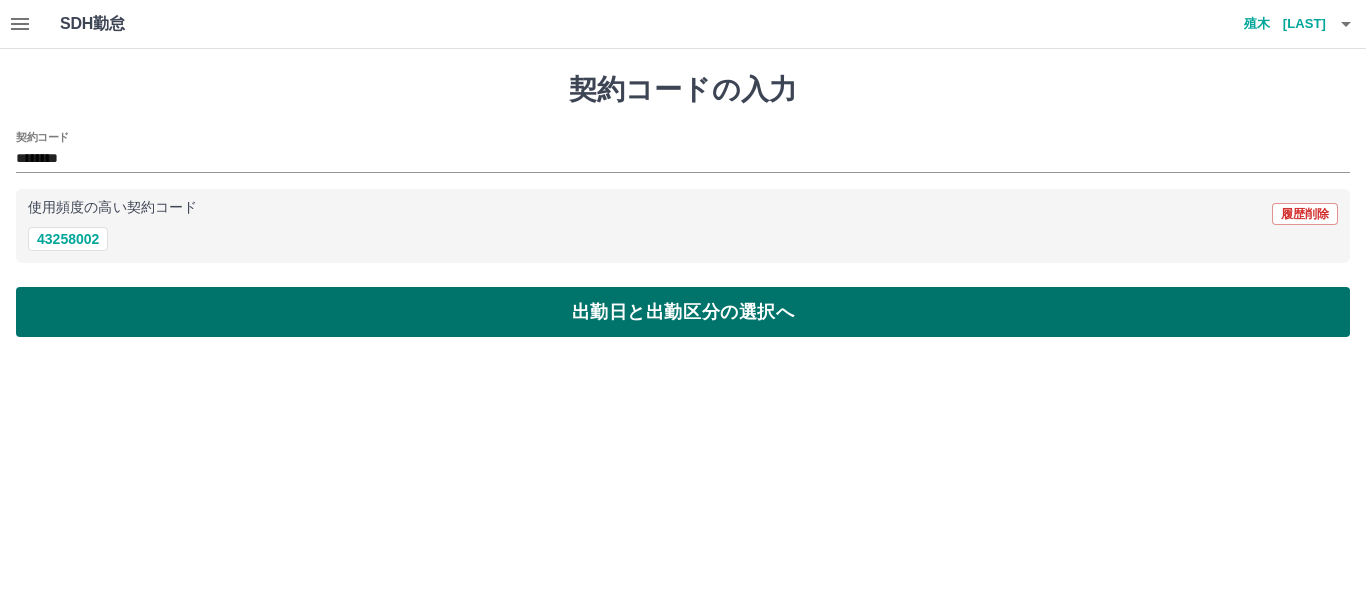 click on "出勤日と出勤区分の選択へ" at bounding box center [683, 312] 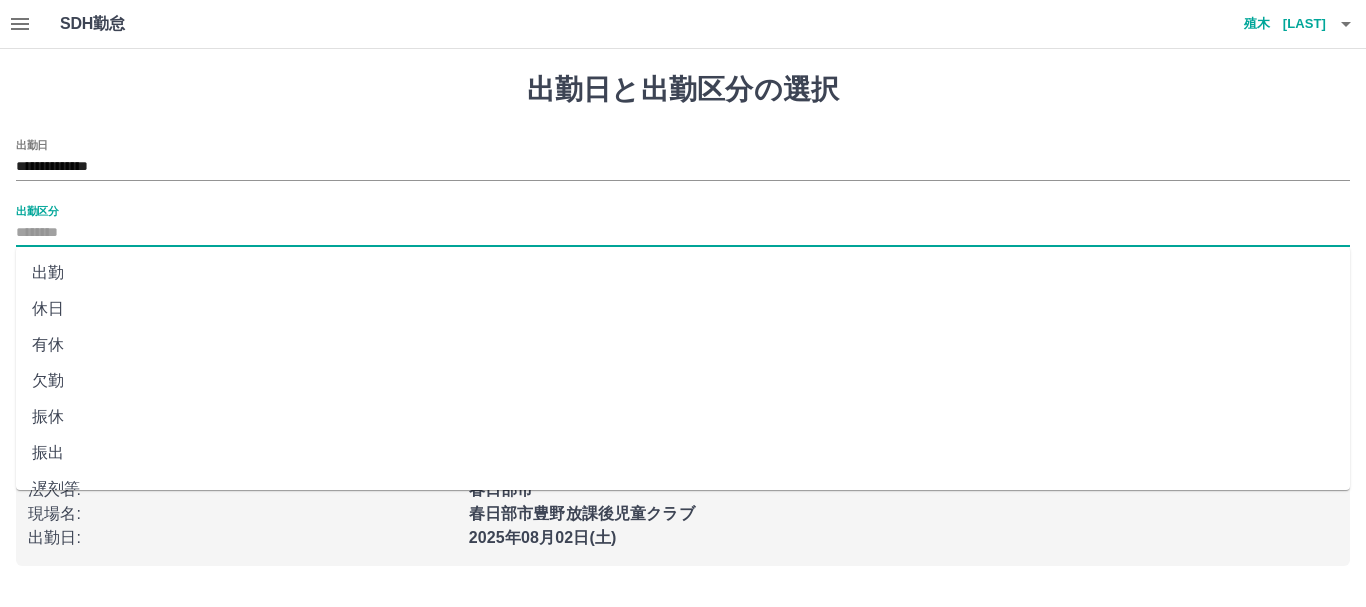 click on "出勤区分" at bounding box center (683, 233) 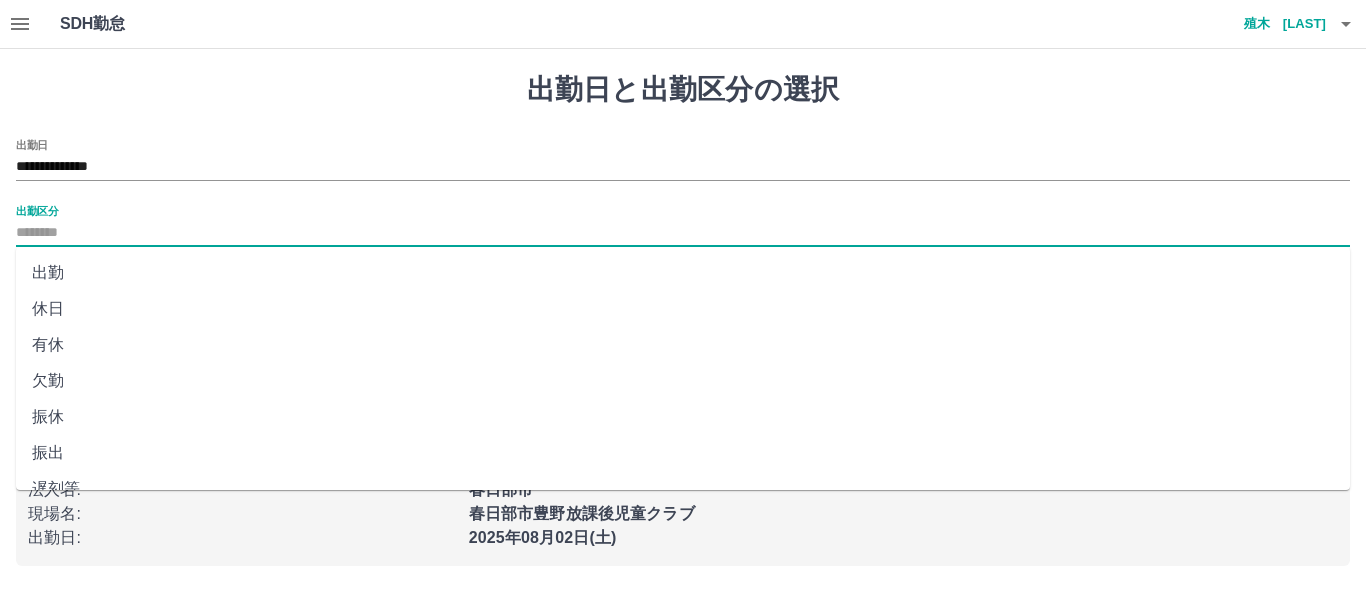 click on "出勤" at bounding box center (683, 273) 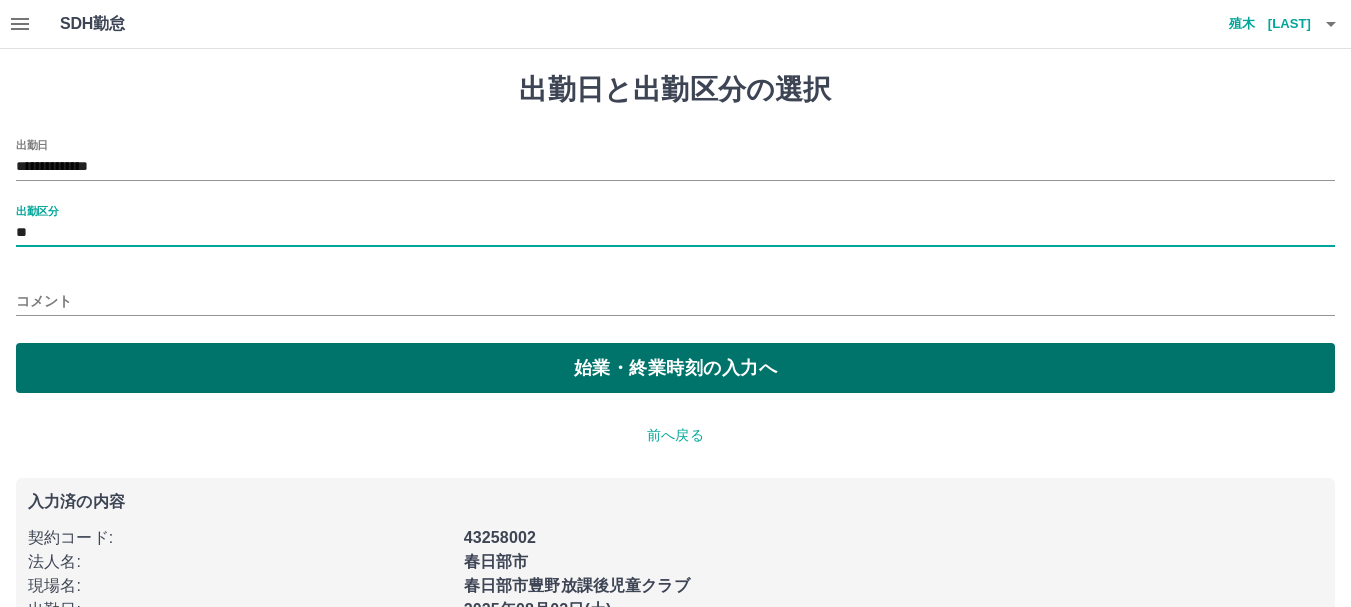 click on "始業・終業時刻の入力へ" at bounding box center (675, 368) 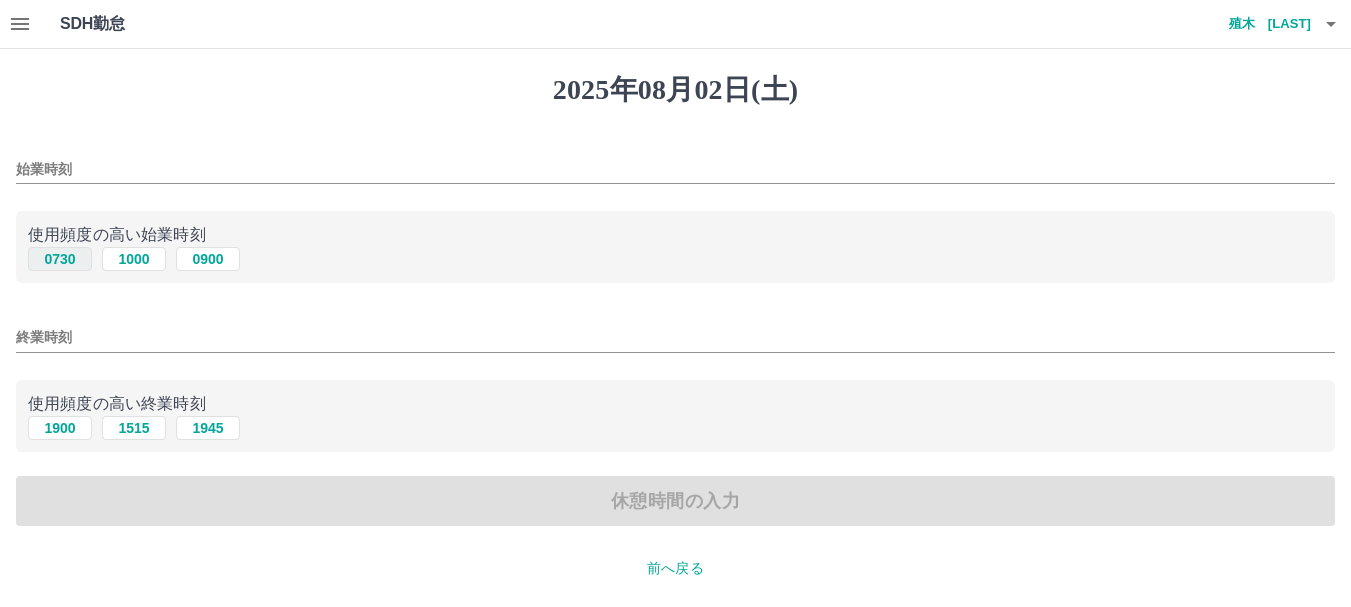 click on "0730" at bounding box center (60, 259) 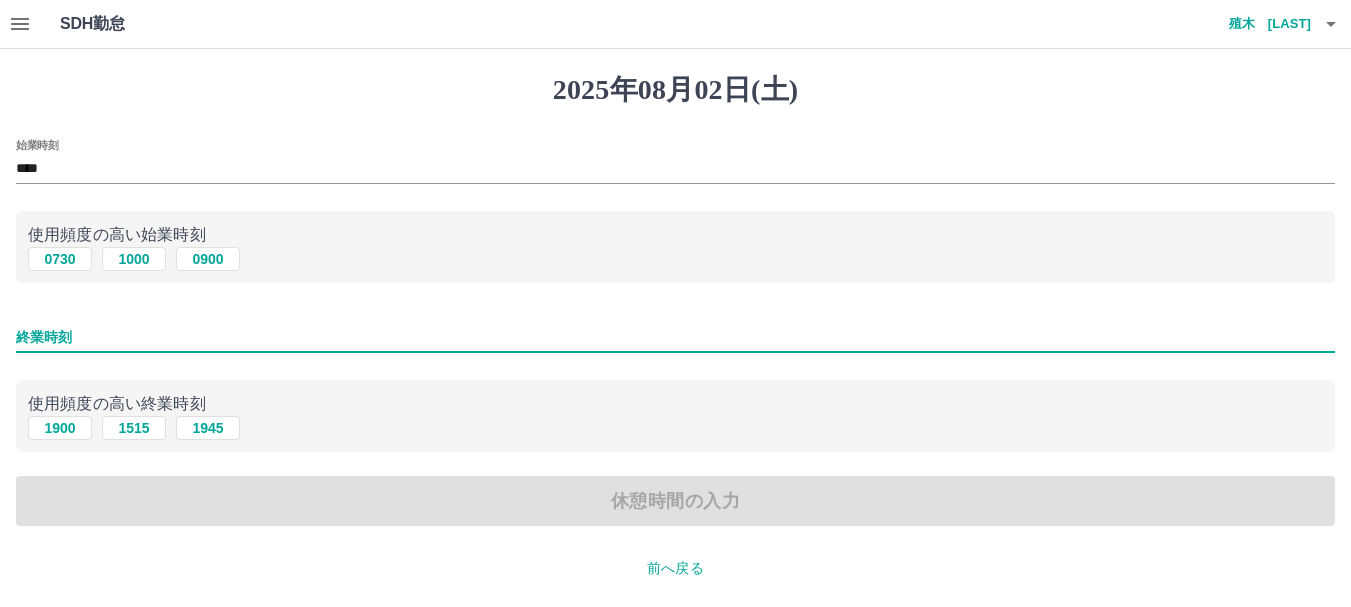 click on "終業時刻" at bounding box center [675, 337] 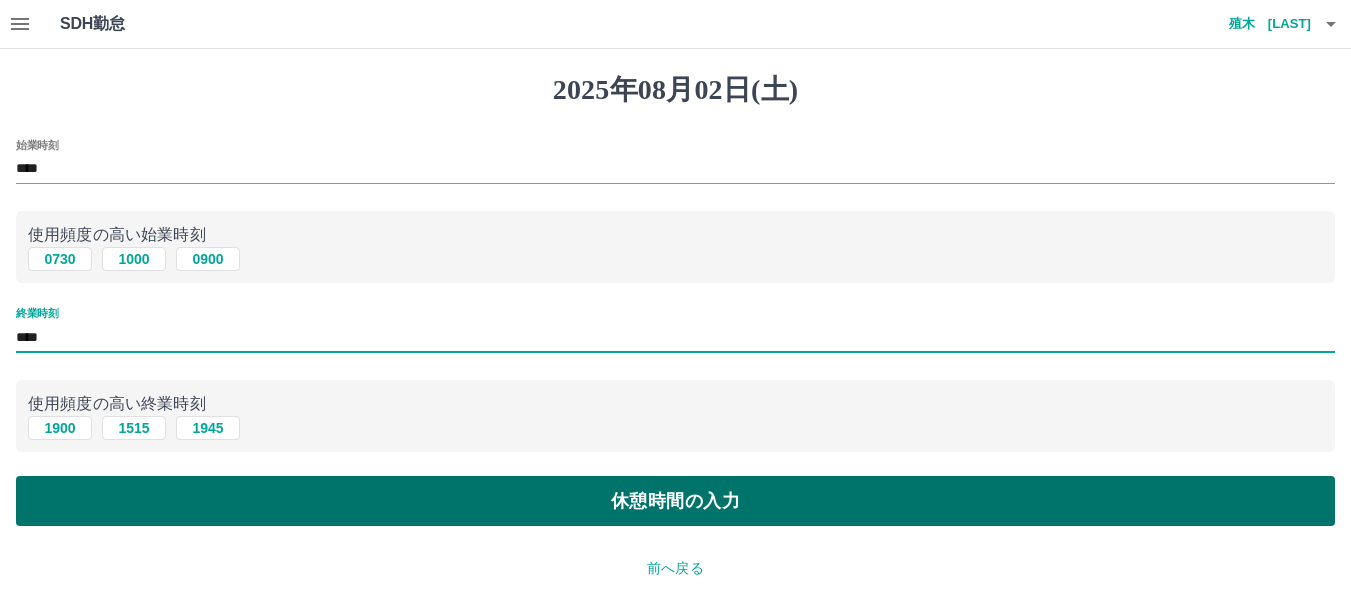 type on "****" 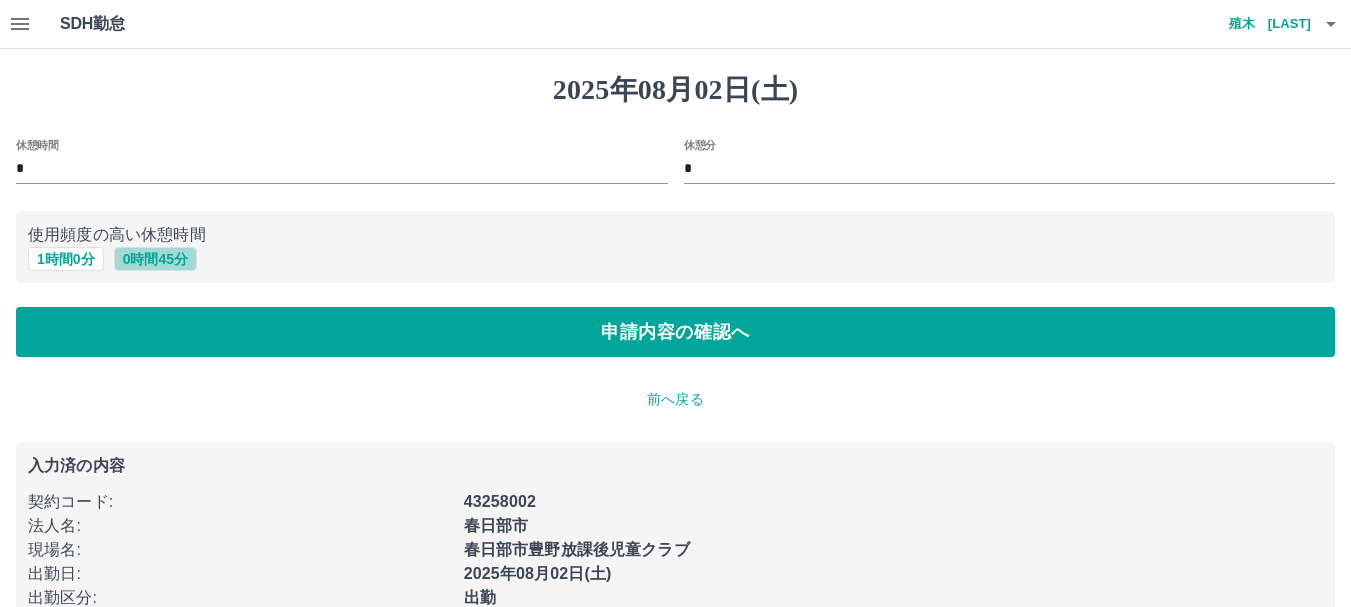 click on "0 時間 45 分" at bounding box center (155, 259) 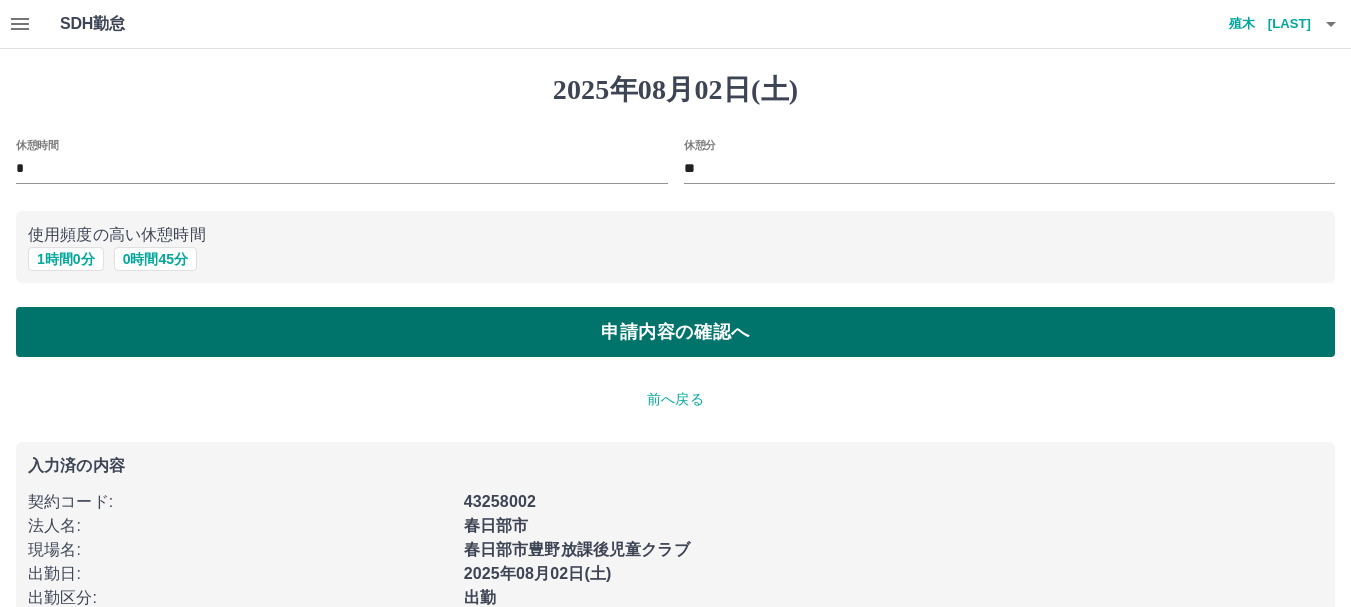 click on "申請内容の確認へ" at bounding box center [675, 332] 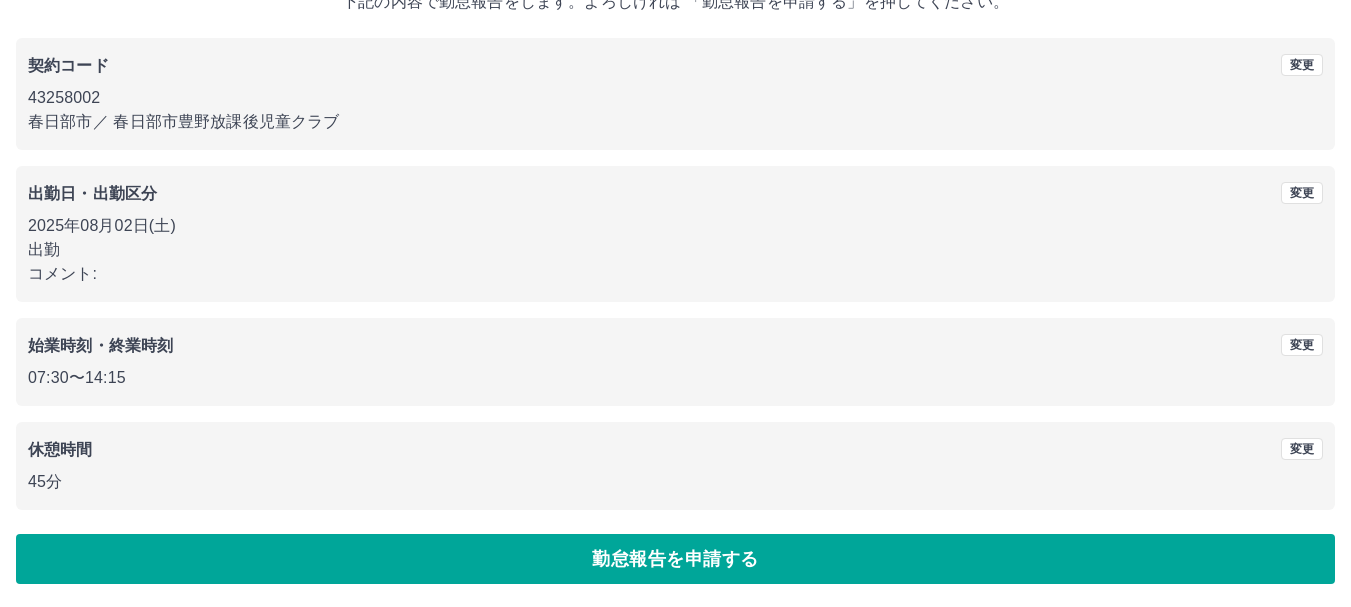 scroll, scrollTop: 142, scrollLeft: 0, axis: vertical 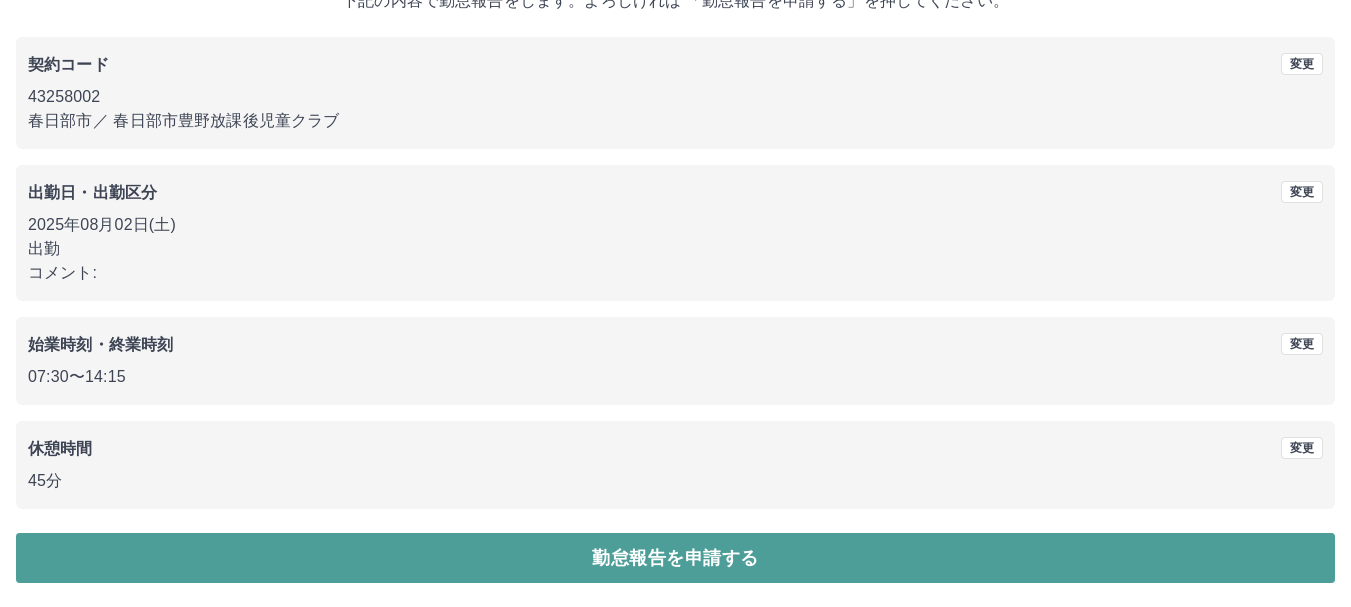 click on "勤怠報告を申請する" at bounding box center [675, 558] 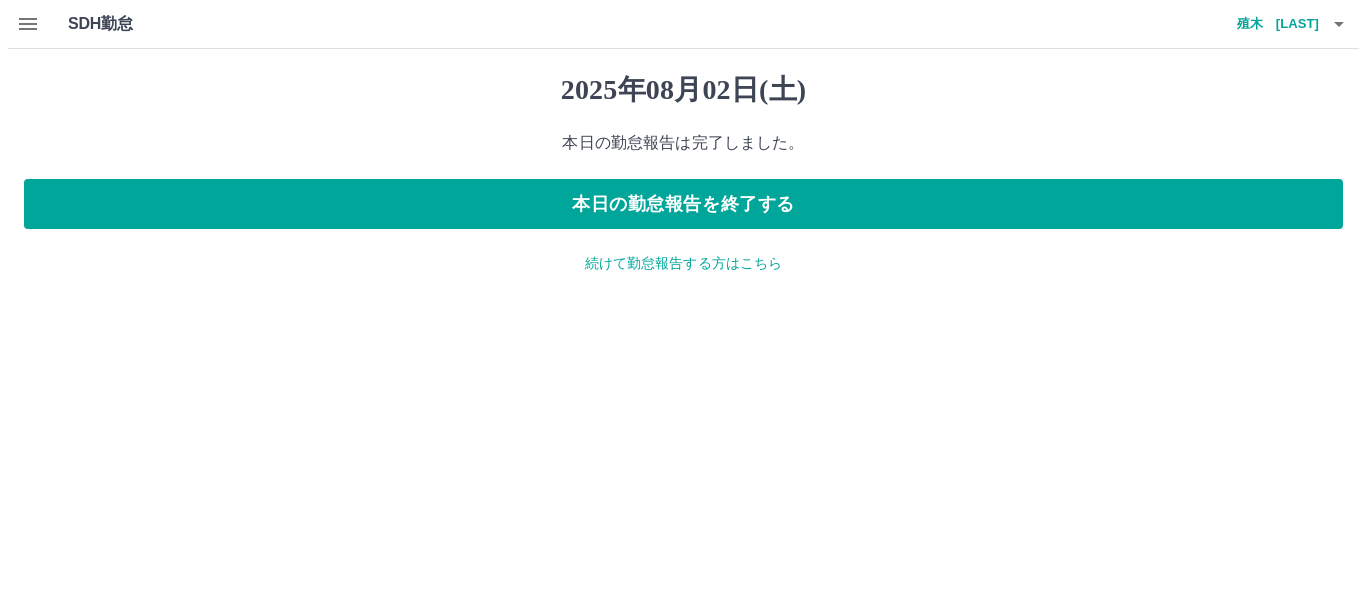 scroll, scrollTop: 0, scrollLeft: 0, axis: both 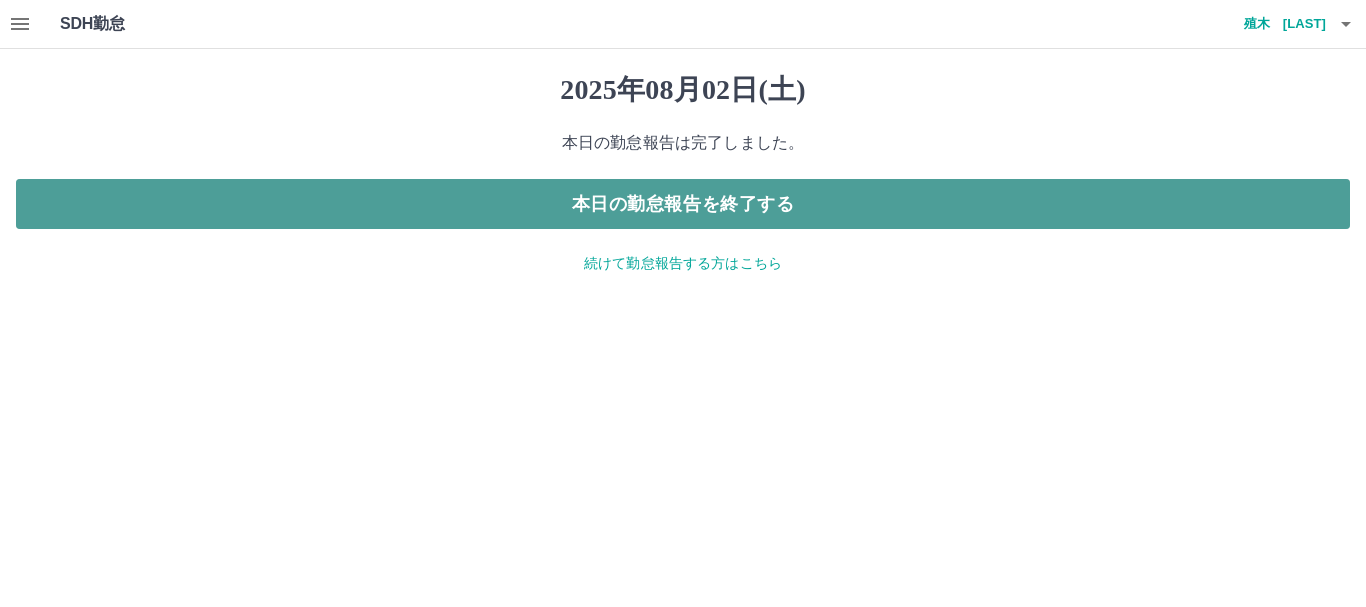 click on "本日の勤怠報告を終了する" at bounding box center (683, 204) 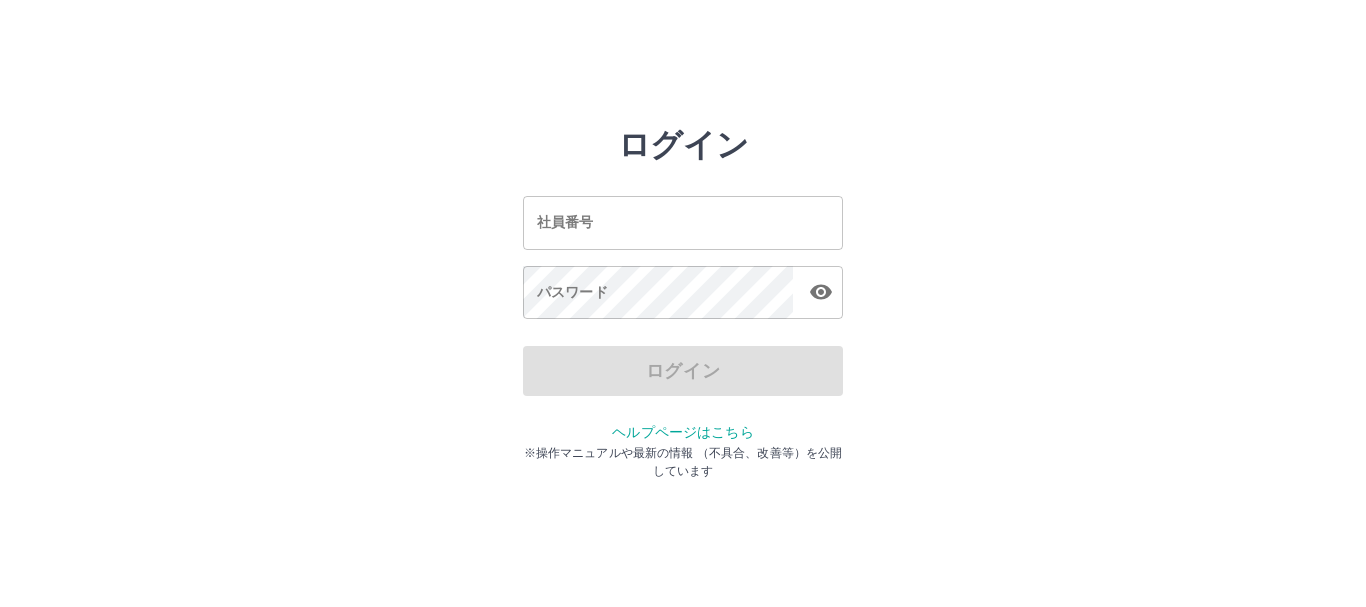 scroll, scrollTop: 0, scrollLeft: 0, axis: both 